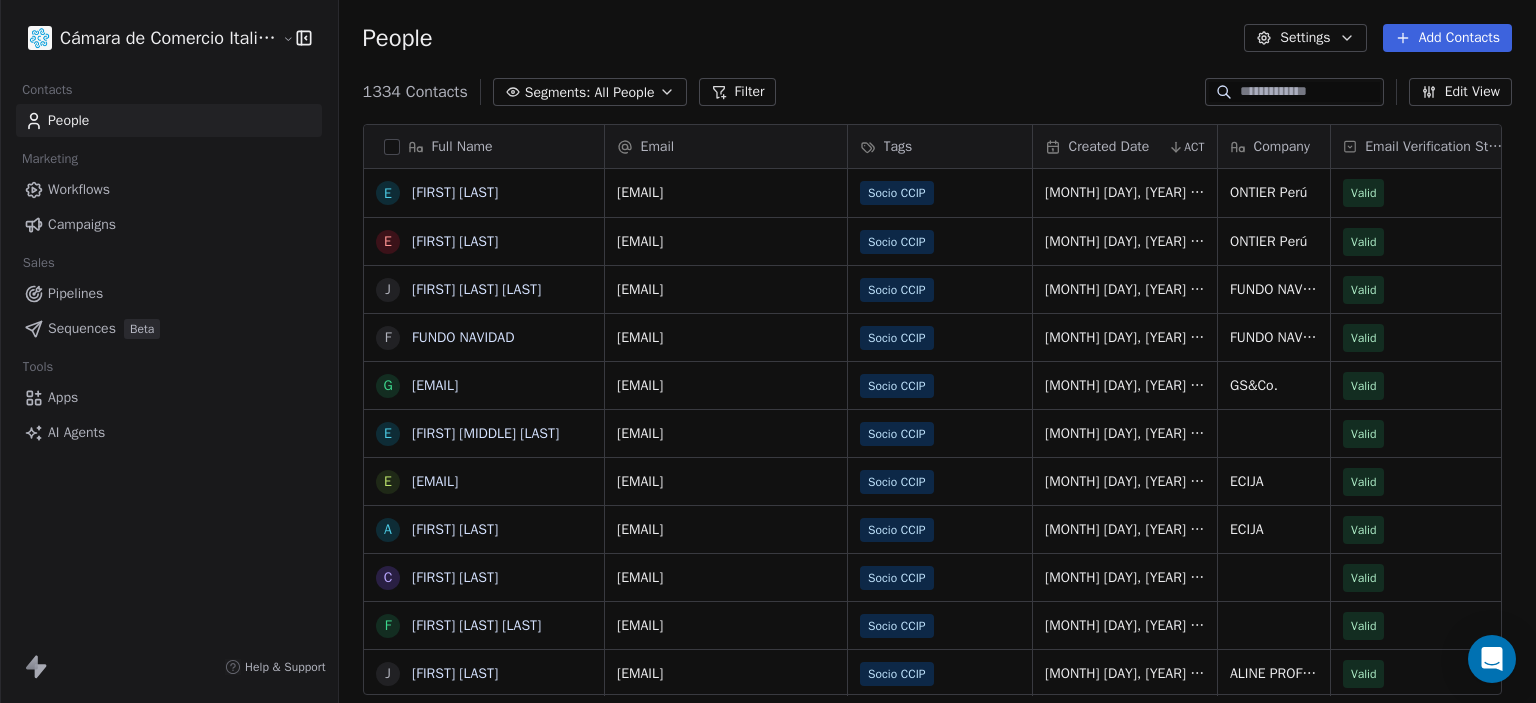 scroll, scrollTop: 0, scrollLeft: 0, axis: both 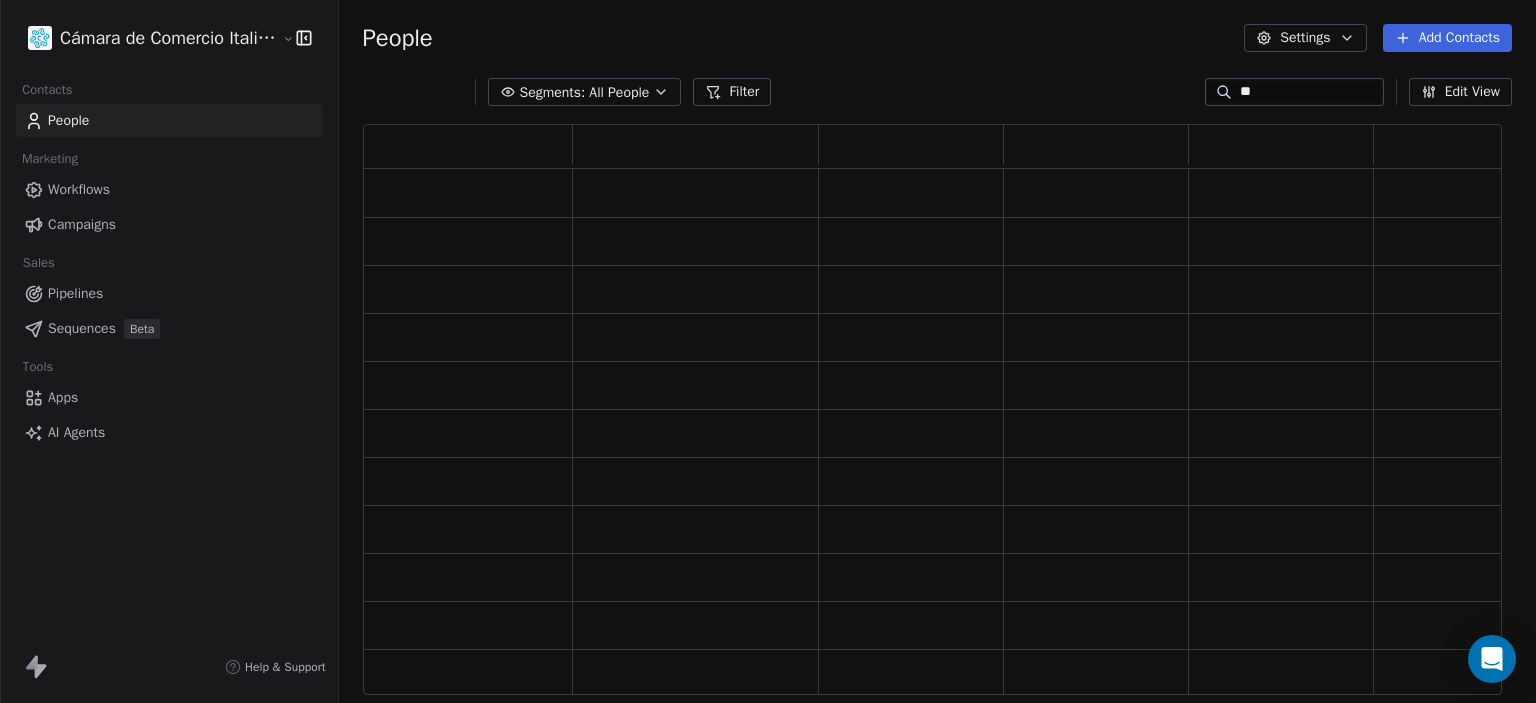 type on "*" 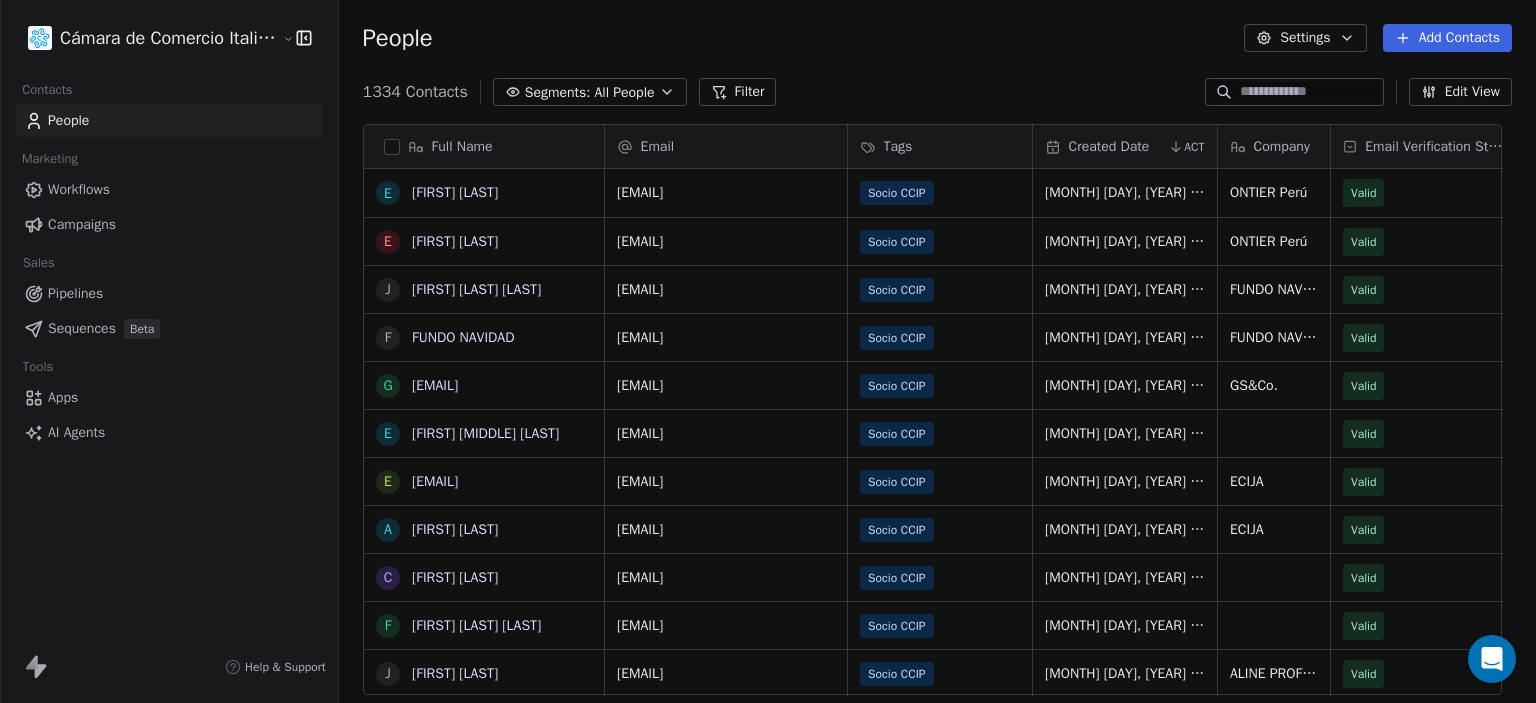 scroll, scrollTop: 16, scrollLeft: 16, axis: both 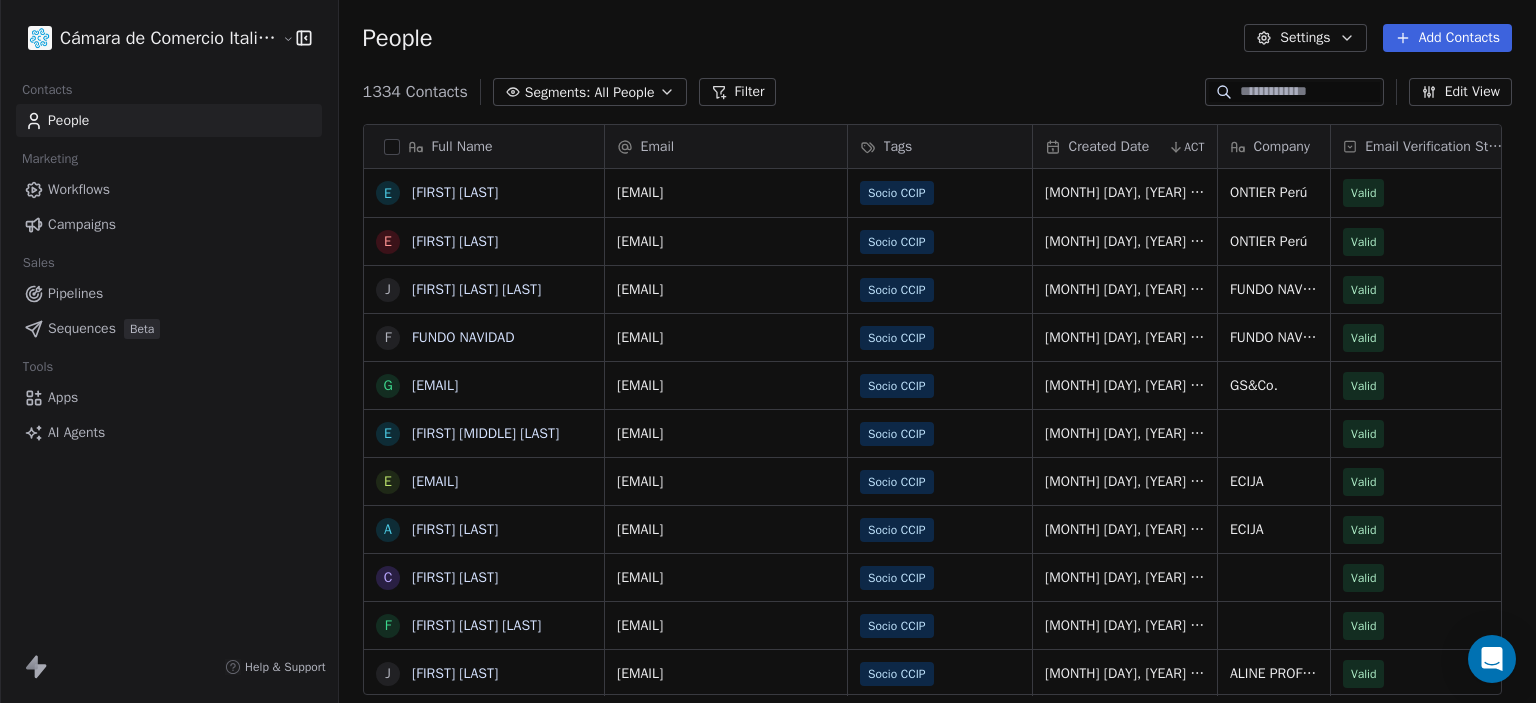 paste on "**********" 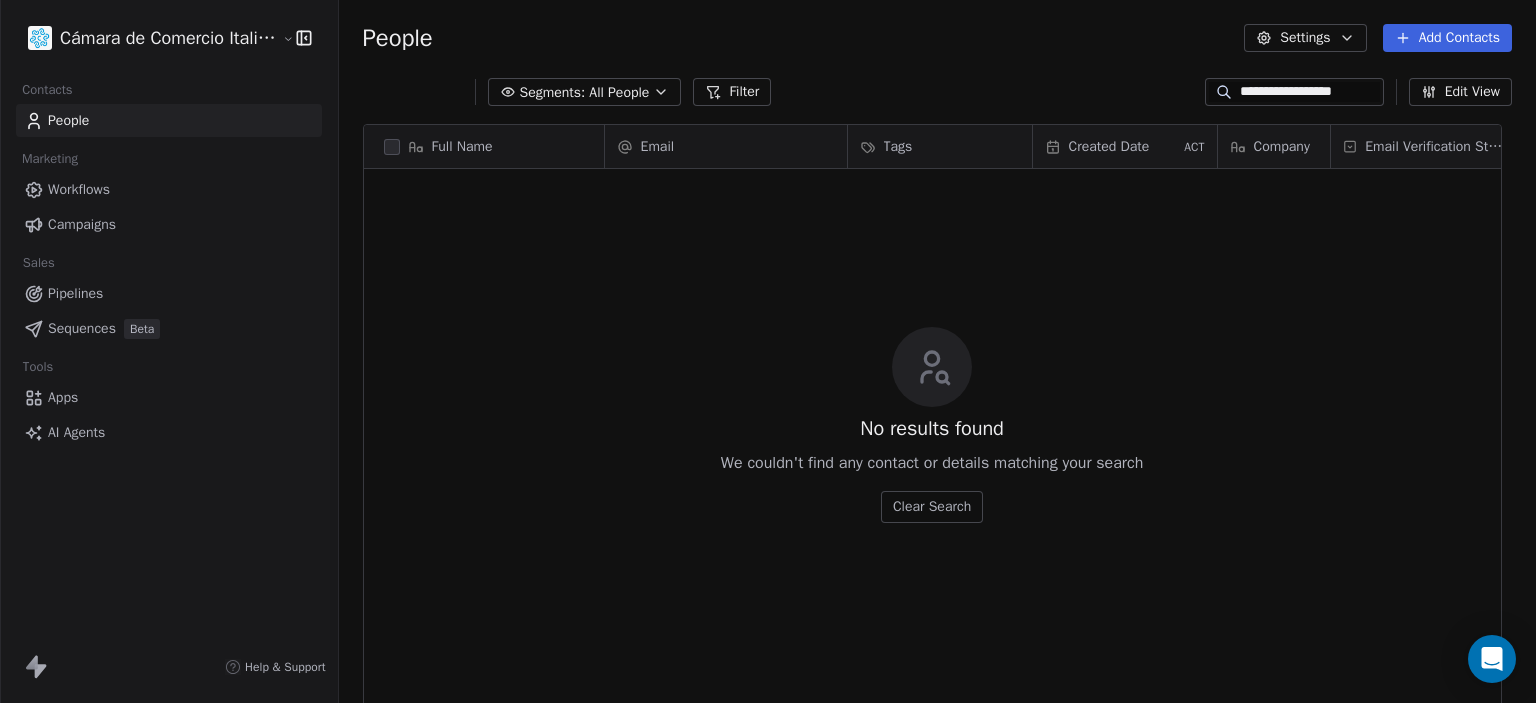 click on "**********" at bounding box center (1310, 92) 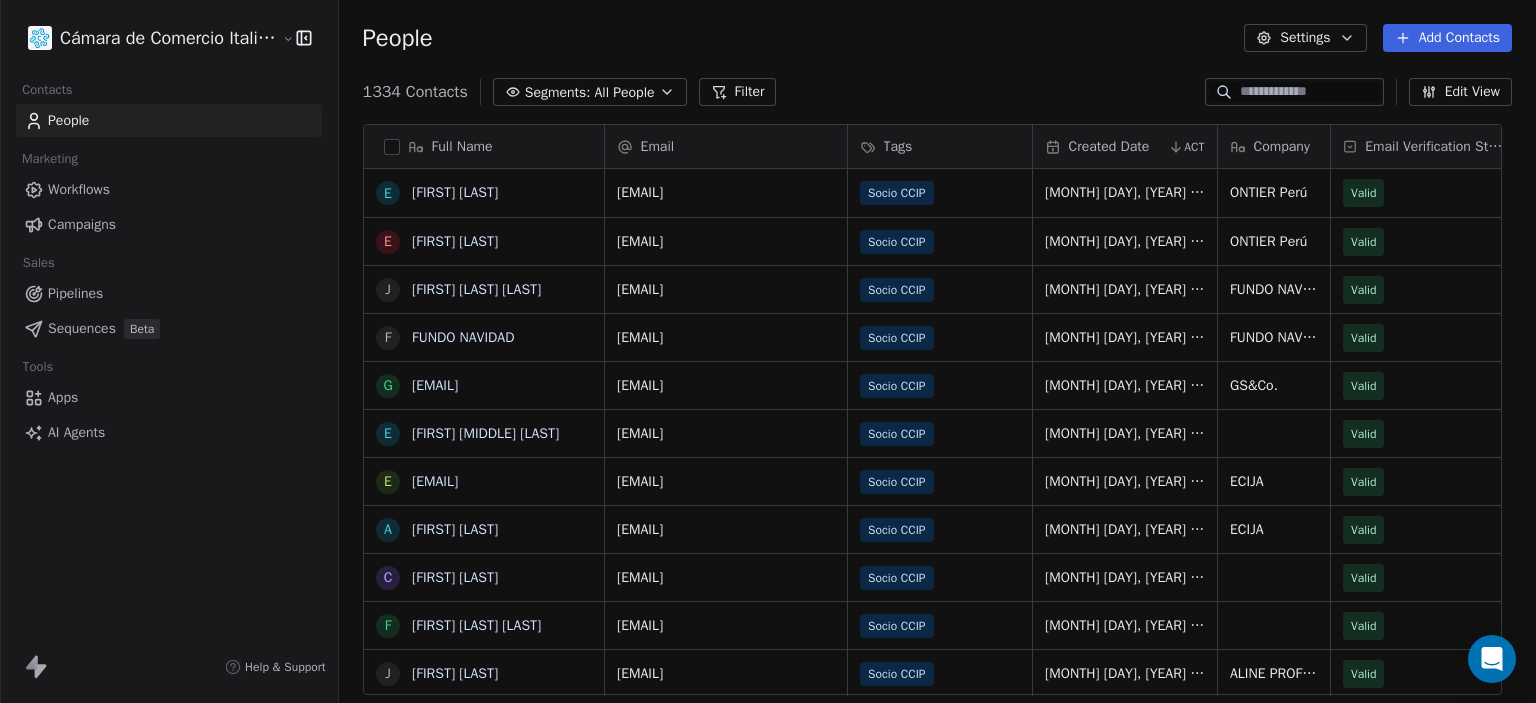 paste on "**********" 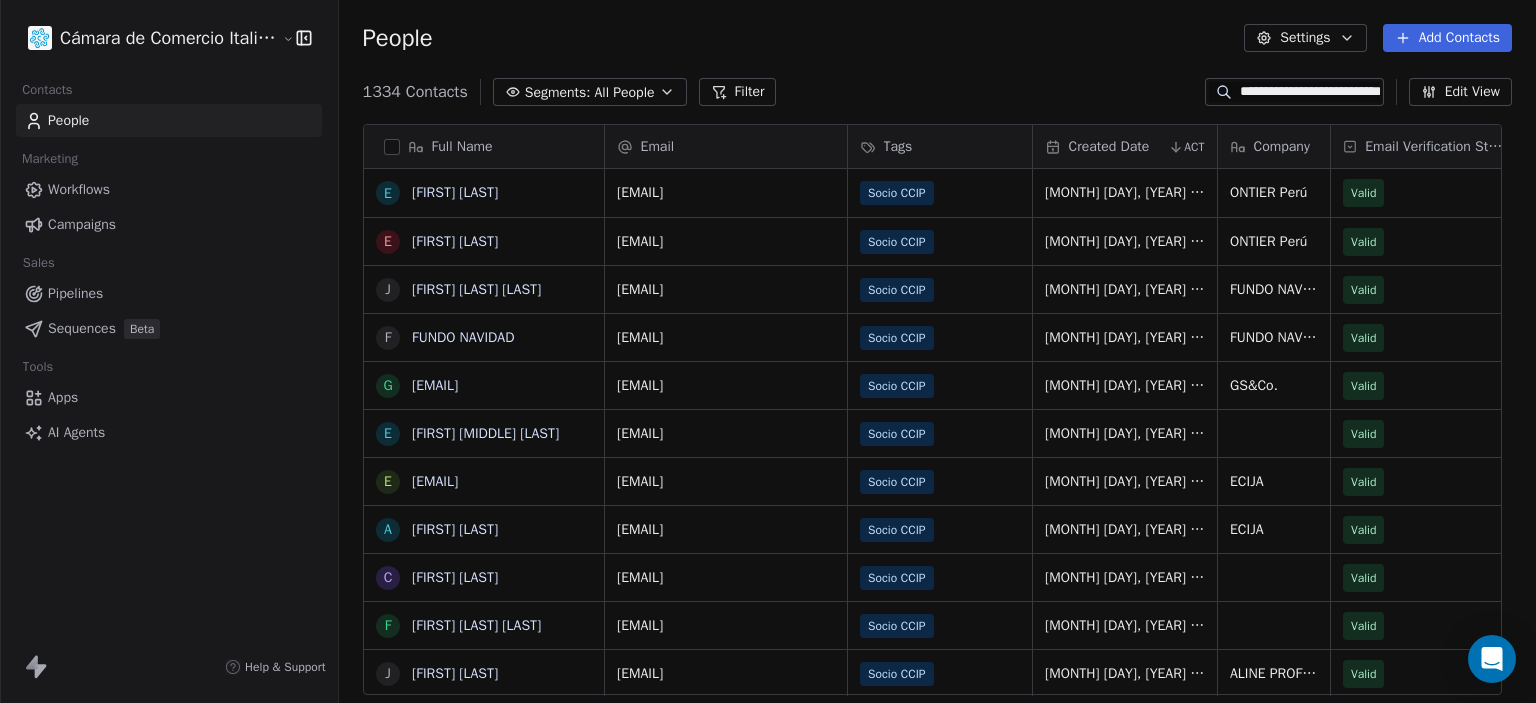 scroll, scrollTop: 0, scrollLeft: 55, axis: horizontal 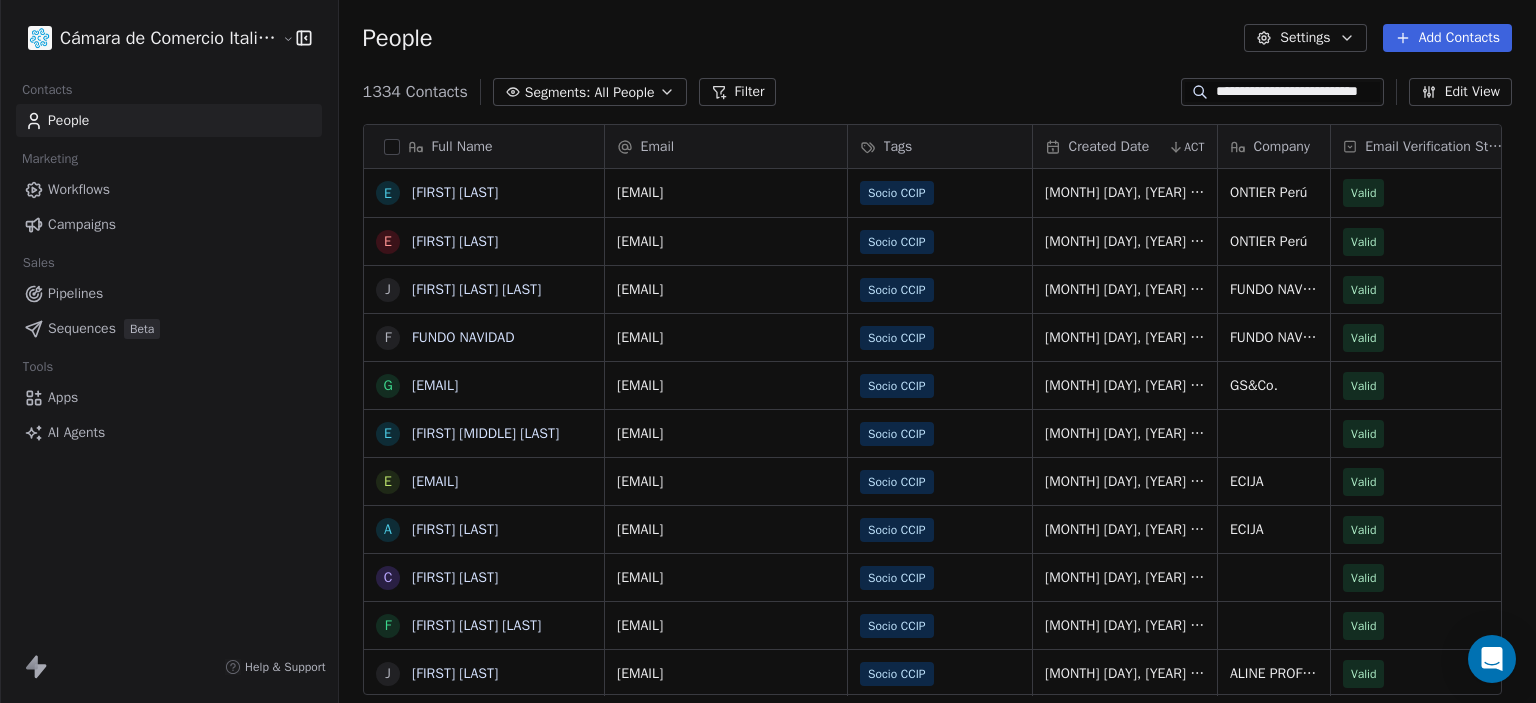 type on "**********" 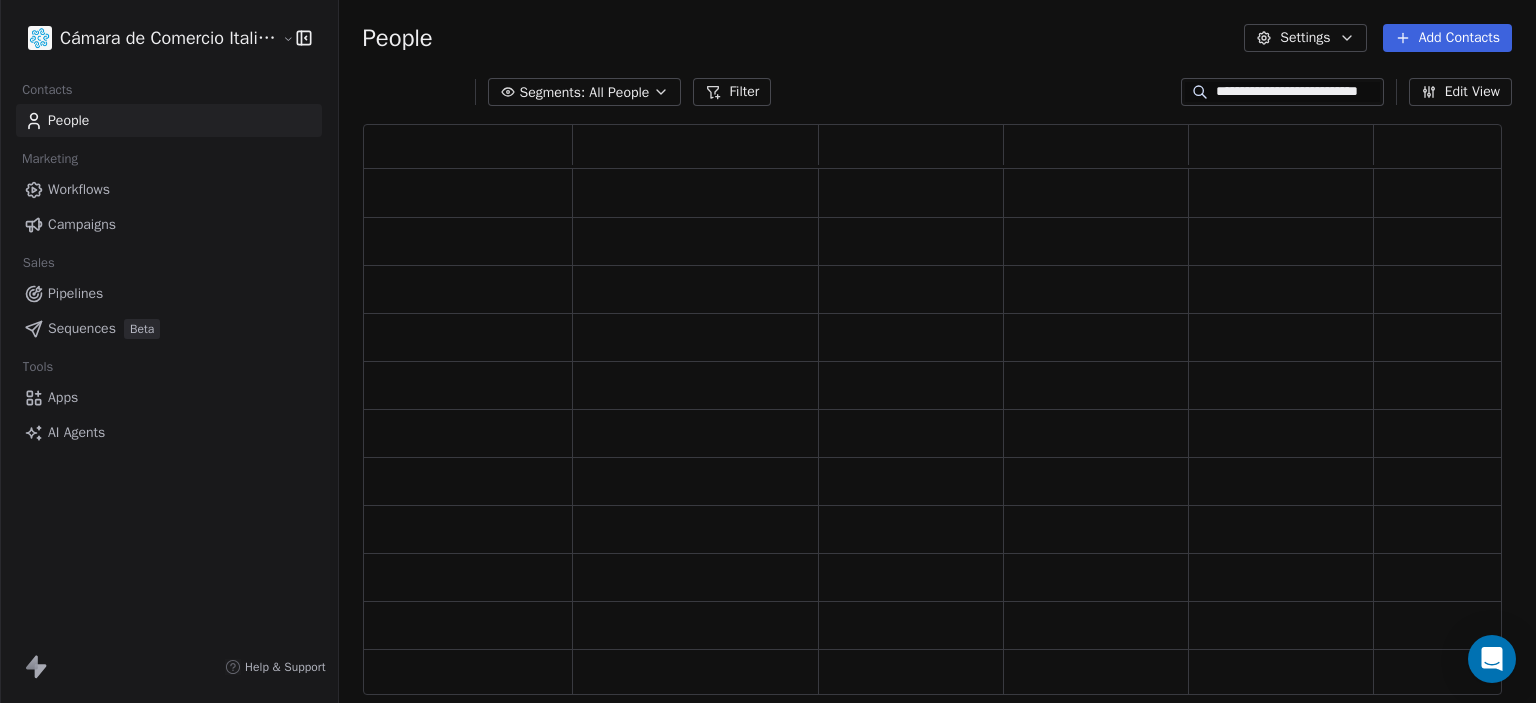 scroll, scrollTop: 16, scrollLeft: 16, axis: both 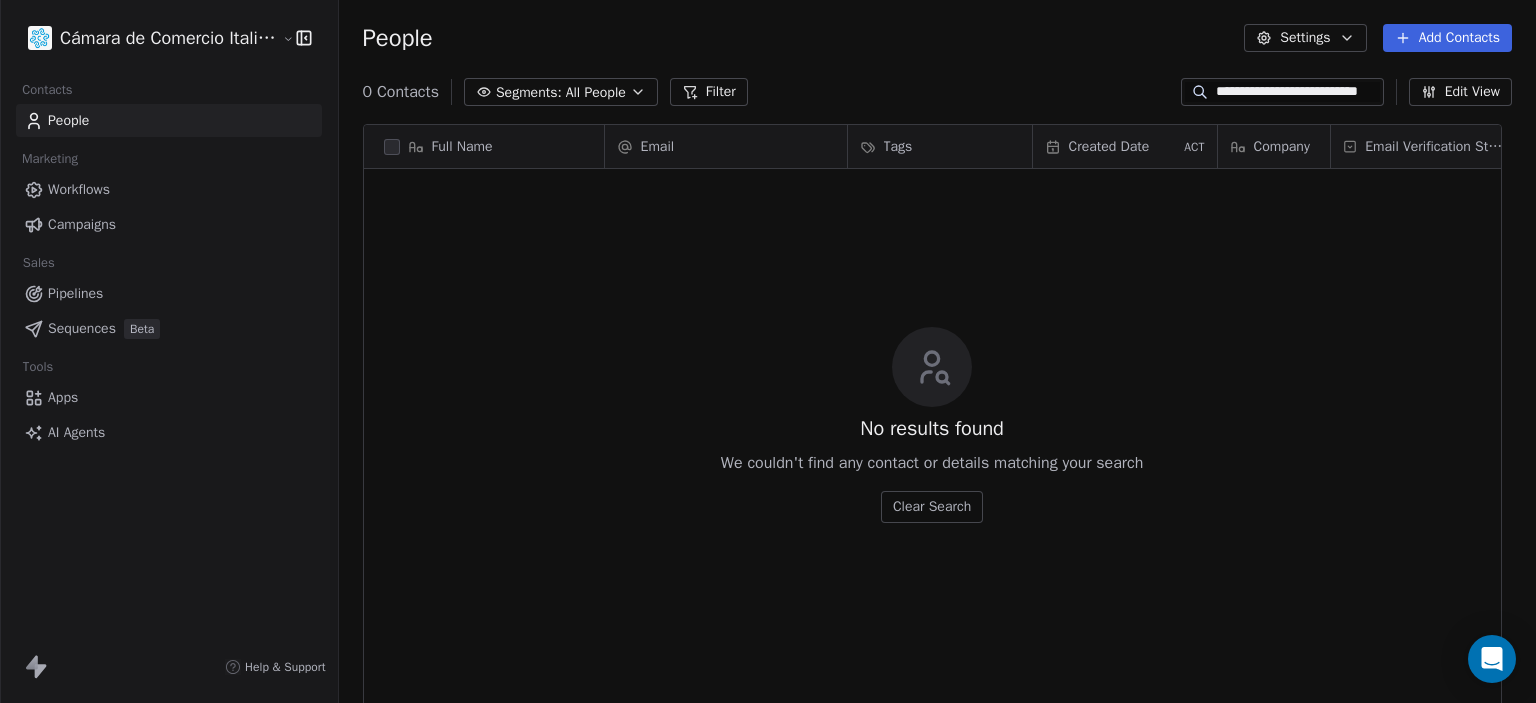 click on "**********" at bounding box center (1297, 92) 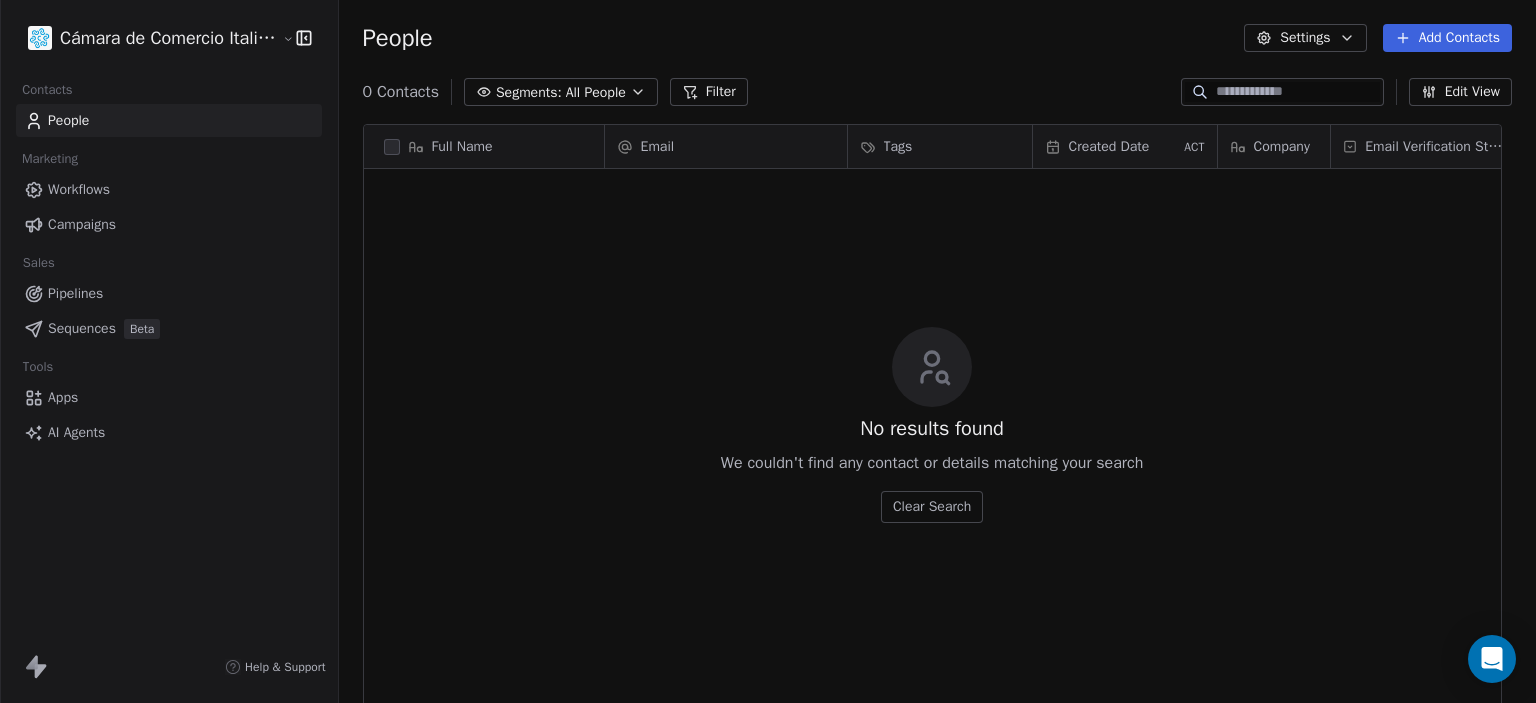 scroll, scrollTop: 0, scrollLeft: 0, axis: both 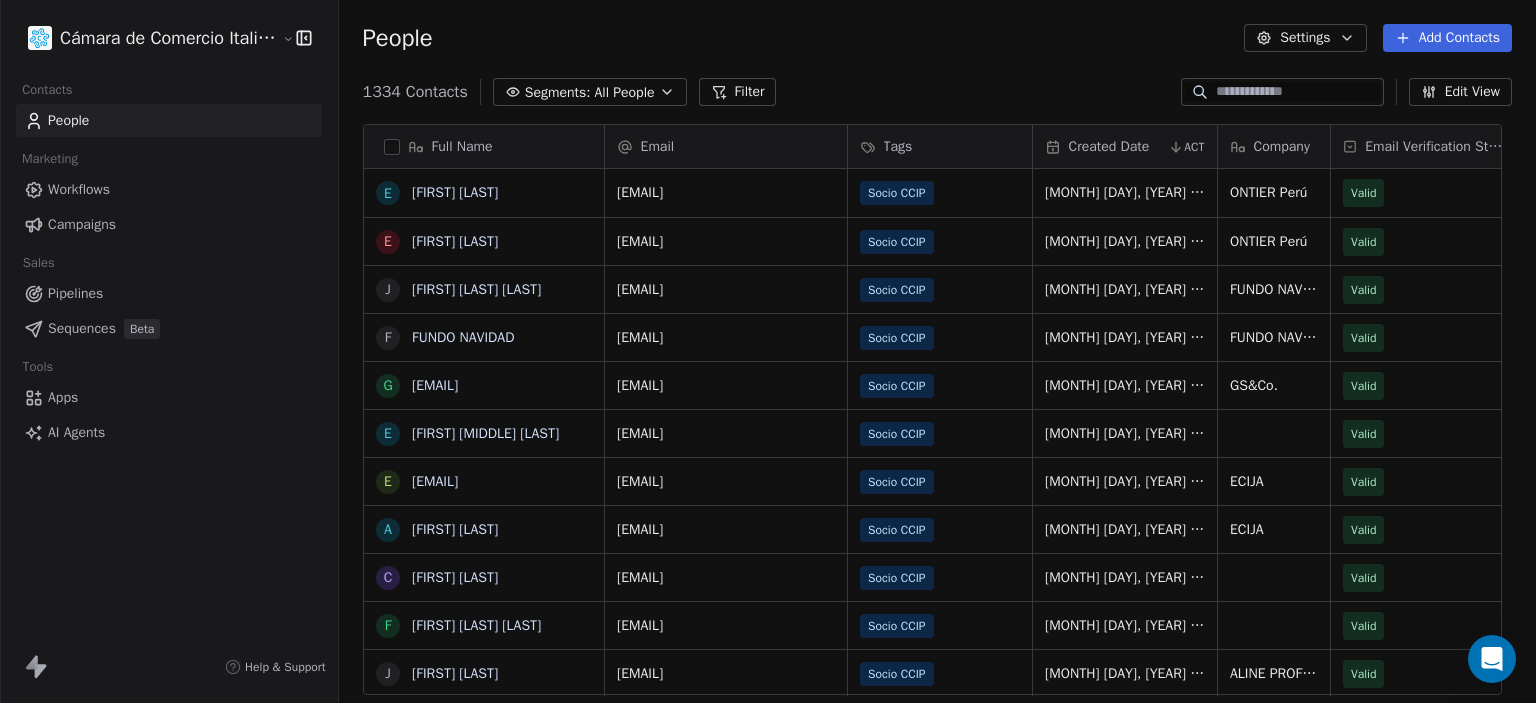 type 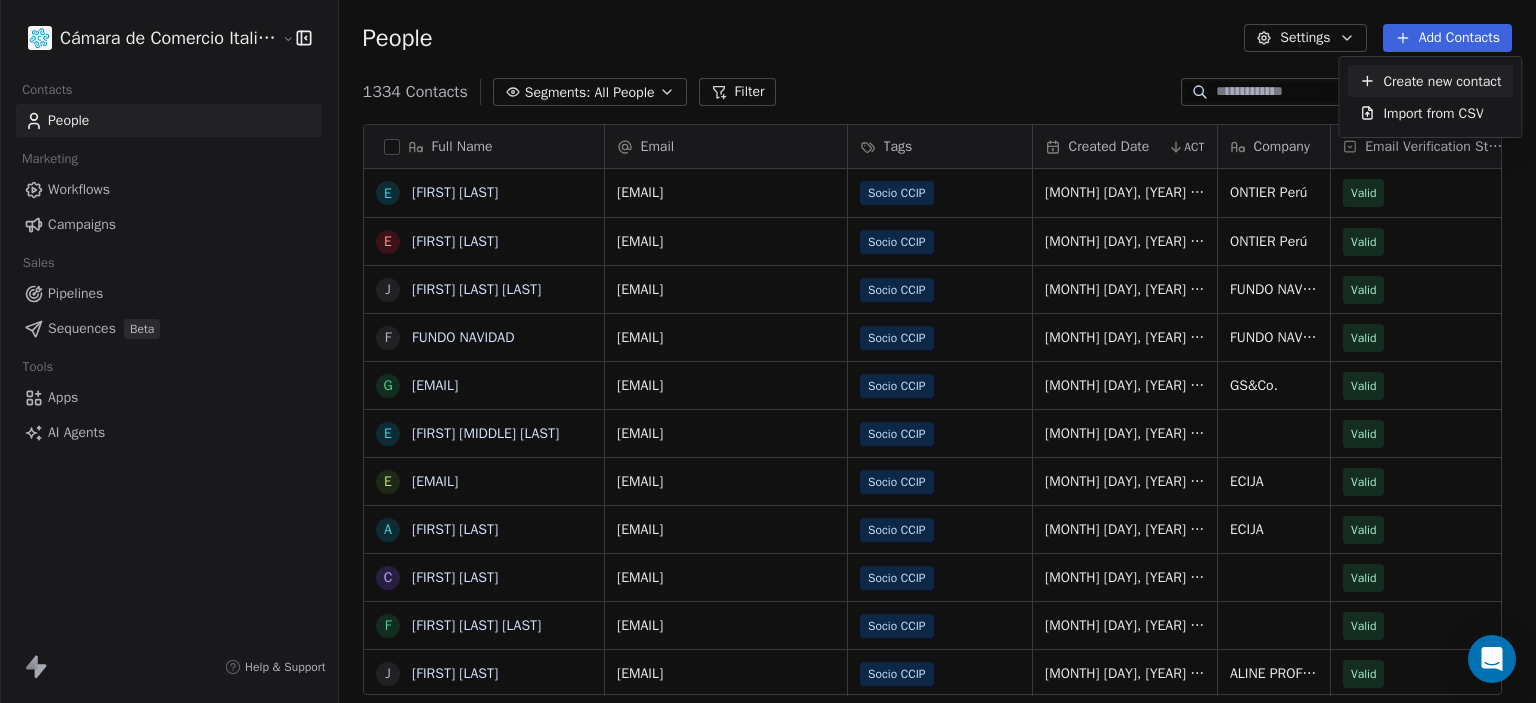 click on "Create new contact" at bounding box center (1430, 81) 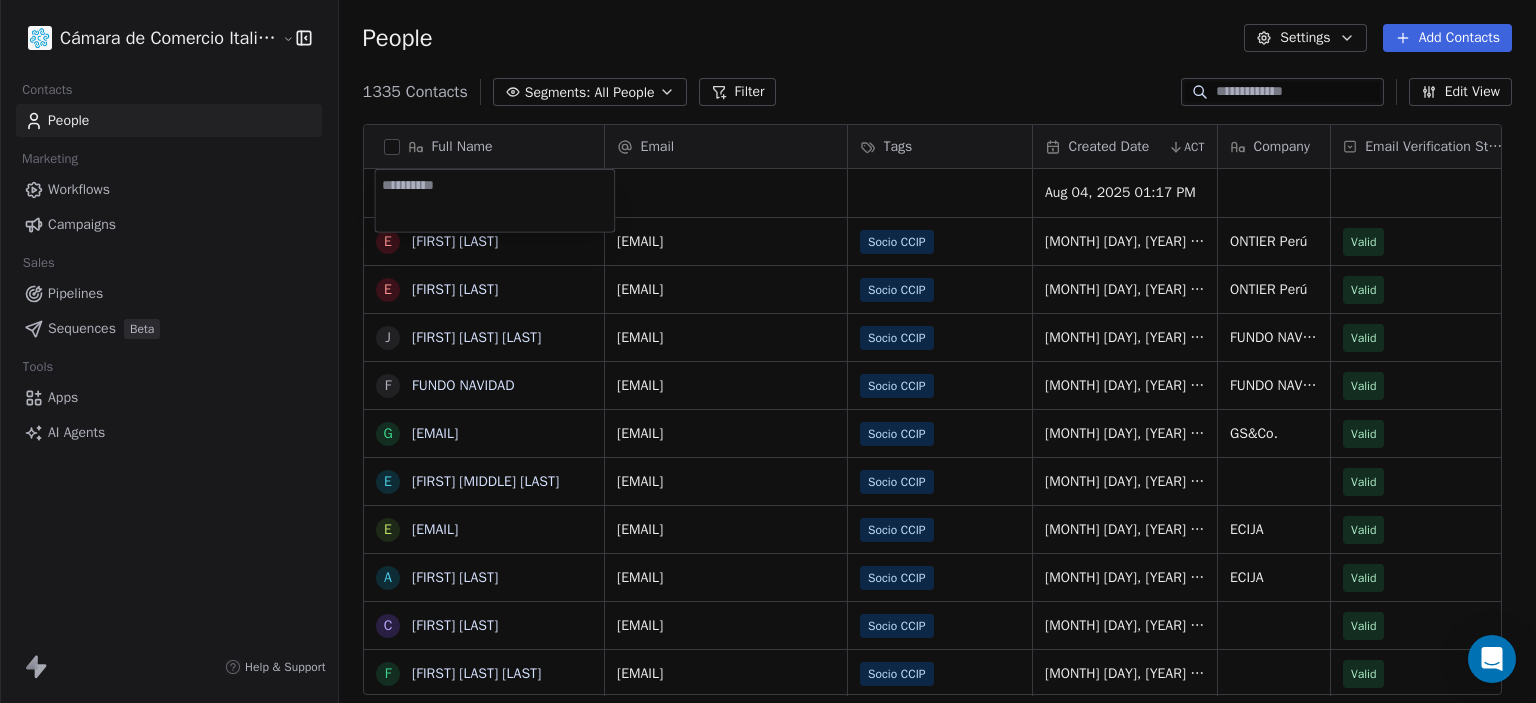 type on "**********" 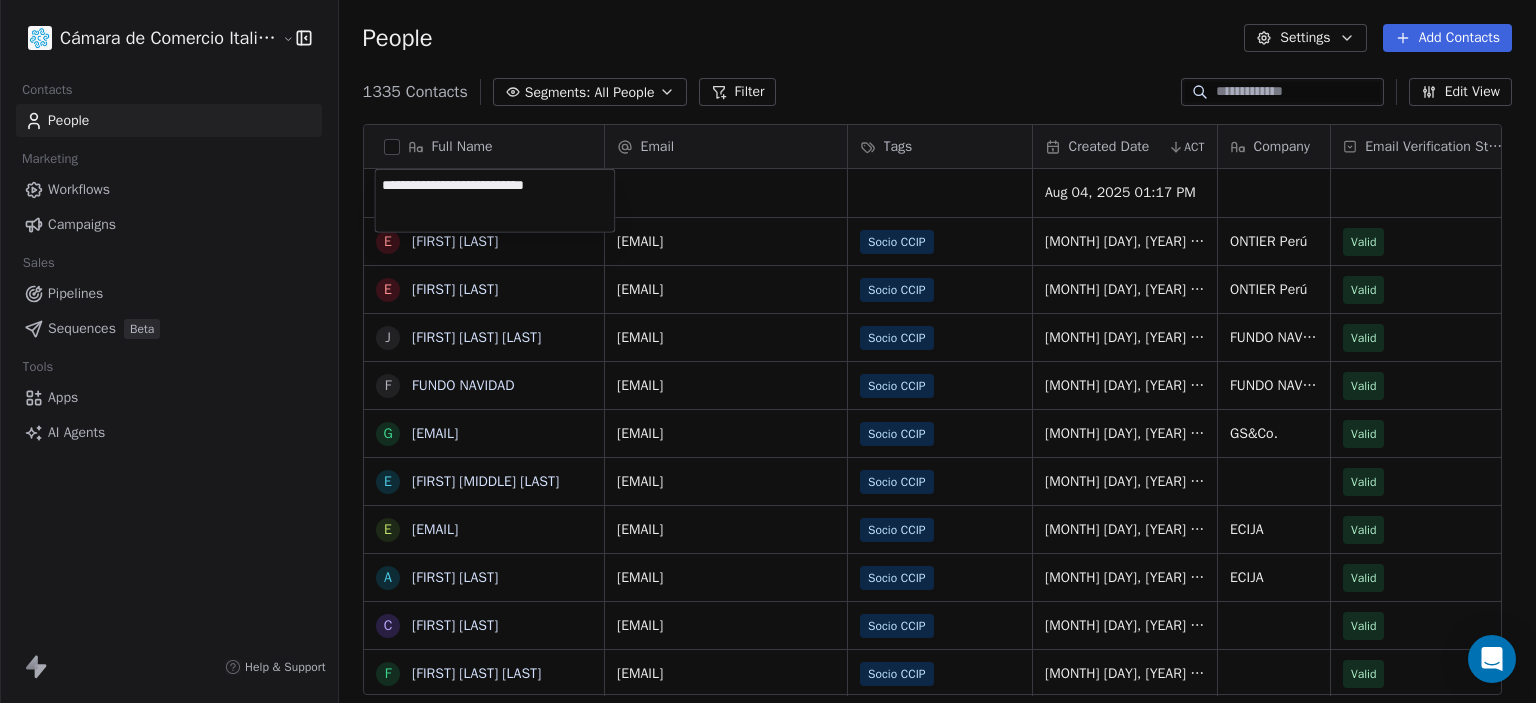 click on "Cámara de Comercio Italiana del Perú Contacts People Marketing Workflows Campaigns Sales Pipelines Sequences Beta Tools Apps AI Agents Help & Support People Settings Add Contacts 1335 Contacts Segments: All People Filter Edit View Tag Add to Sequence Export Full Name E [FIRST] [LAST] E [FIRST] [LAST] J [FIRST] [LAST] [LAST] F [BRAND] g [EMAIL] E [FIRST] [LAST] e [EMAIL] A [FIRST] [LAST] C [FIRST] [LAST] F [FIRST] [LAST] [LAST] J [FIRST] [LAST] F [FIRST] [LAST] [LAST] K [FIRST] [LAST] M [FIRST] [LAST] i [EMAIL] c [EMAIL] a [EMAIL] a [EMAIL] N [FIRST] [LAST] l [EMAIL] F [FIRST] [LAST] M [FIRST] [LAST] A [FIRST] [LAST] V [FIRST] [LAST] p [EMAIL] l [EMAIL] m [EMAIL] m [EMAIL] s [EMAIL] d [EMAIL] Email Tags Created Date ACT Company Socio CCIP" at bounding box center (768, 351) 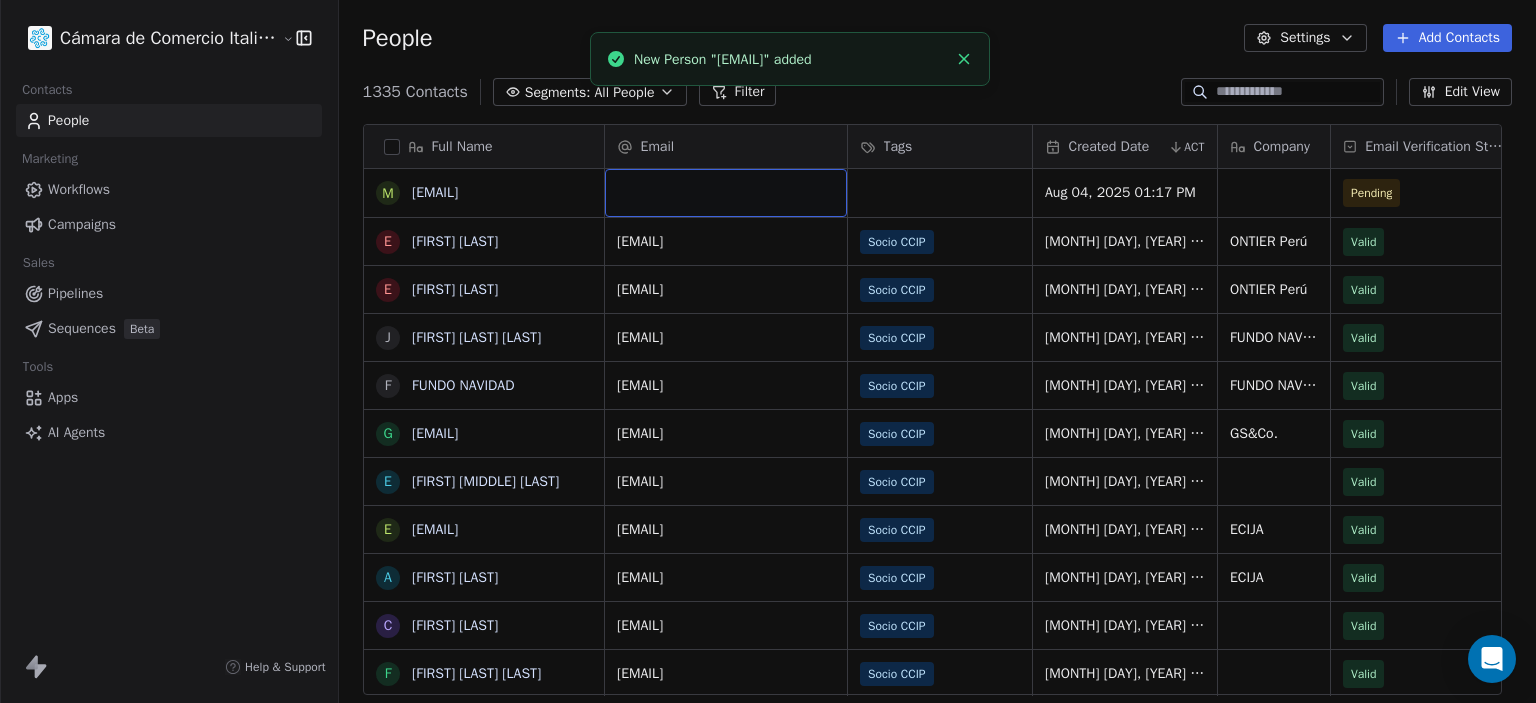 click at bounding box center [726, 193] 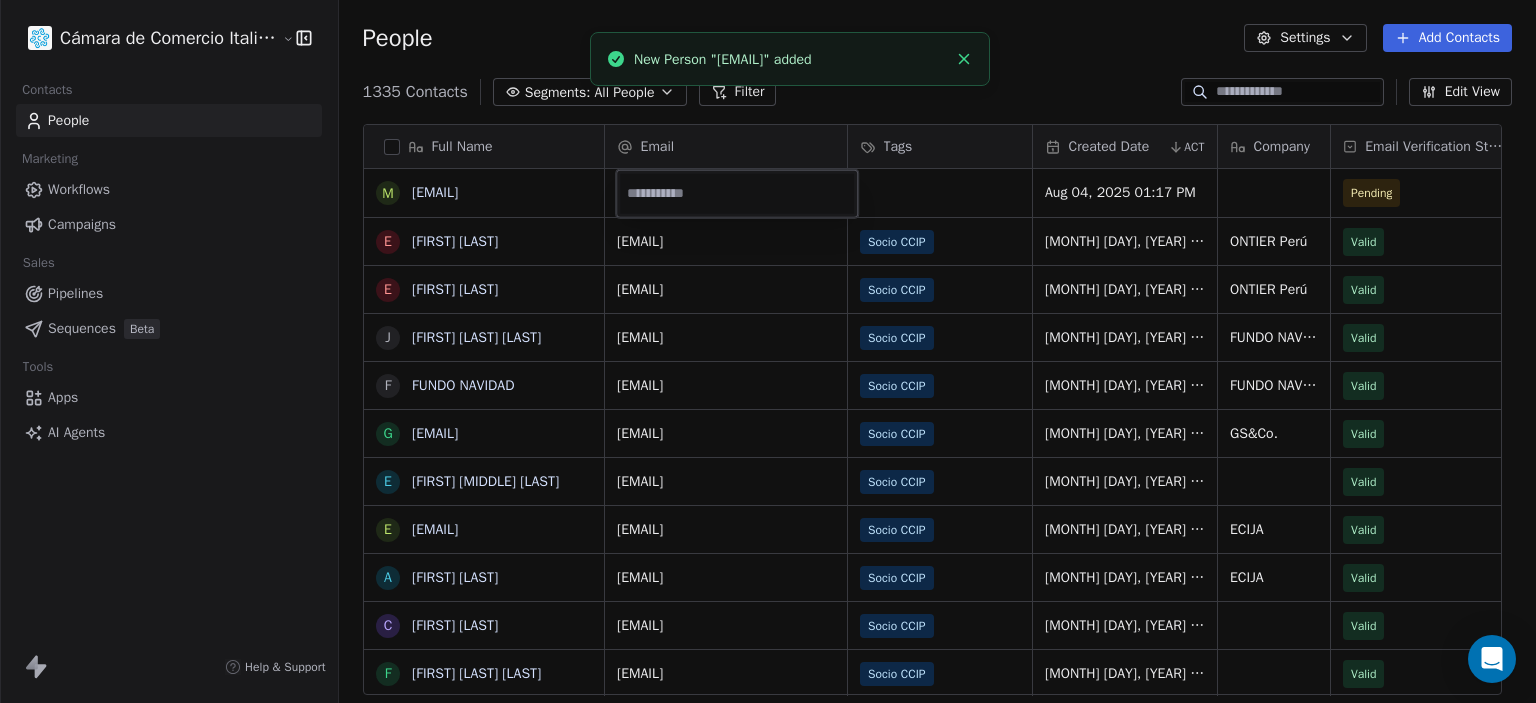 click at bounding box center (737, 194) 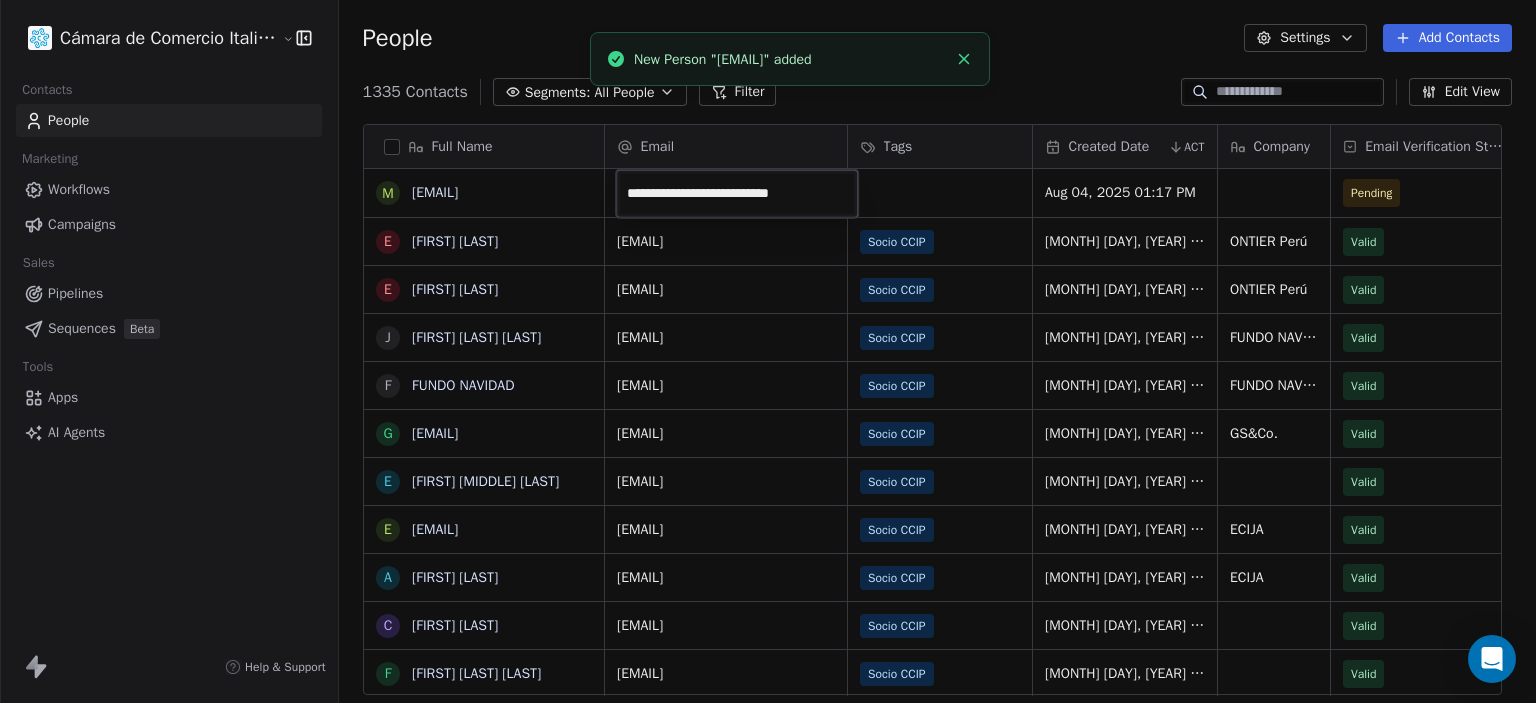 click on "**********" at bounding box center (737, 194) 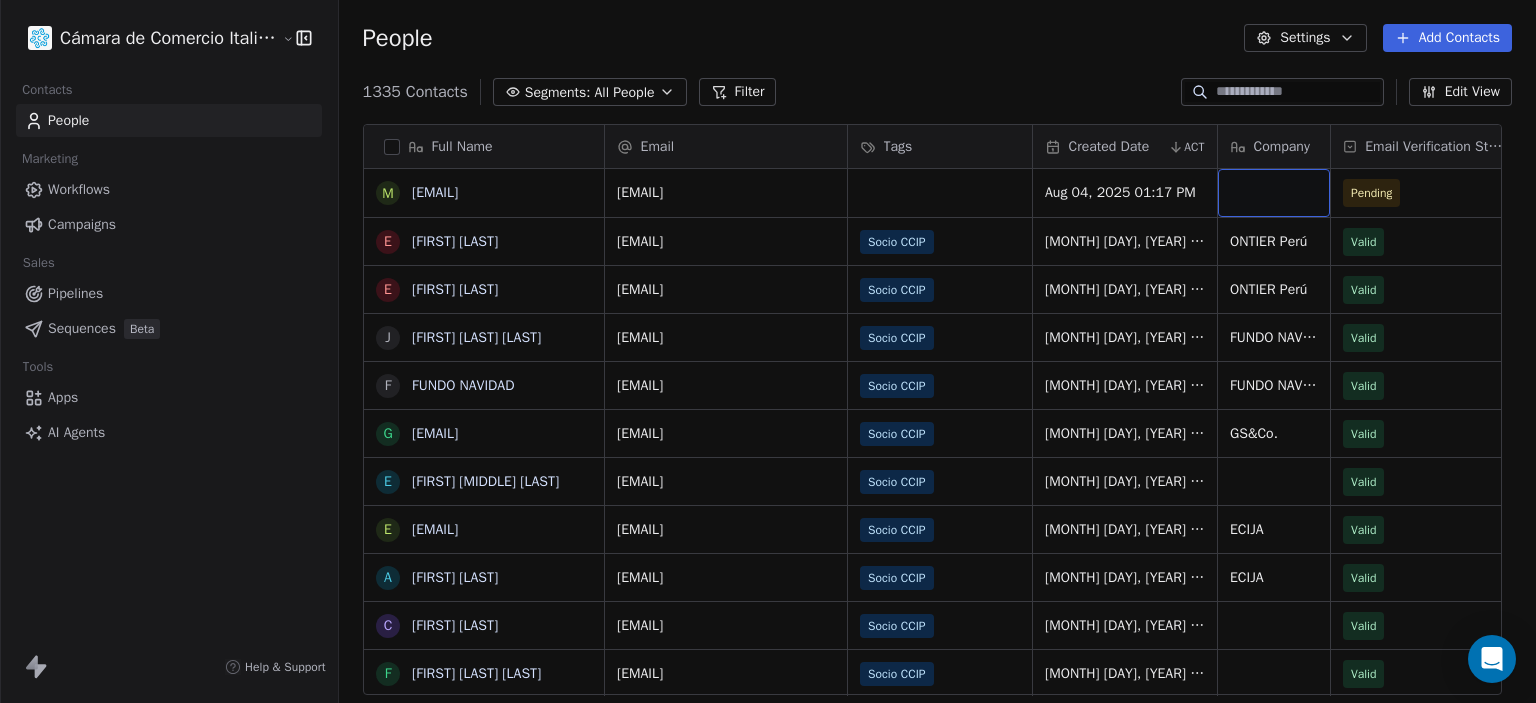 click at bounding box center [1274, 193] 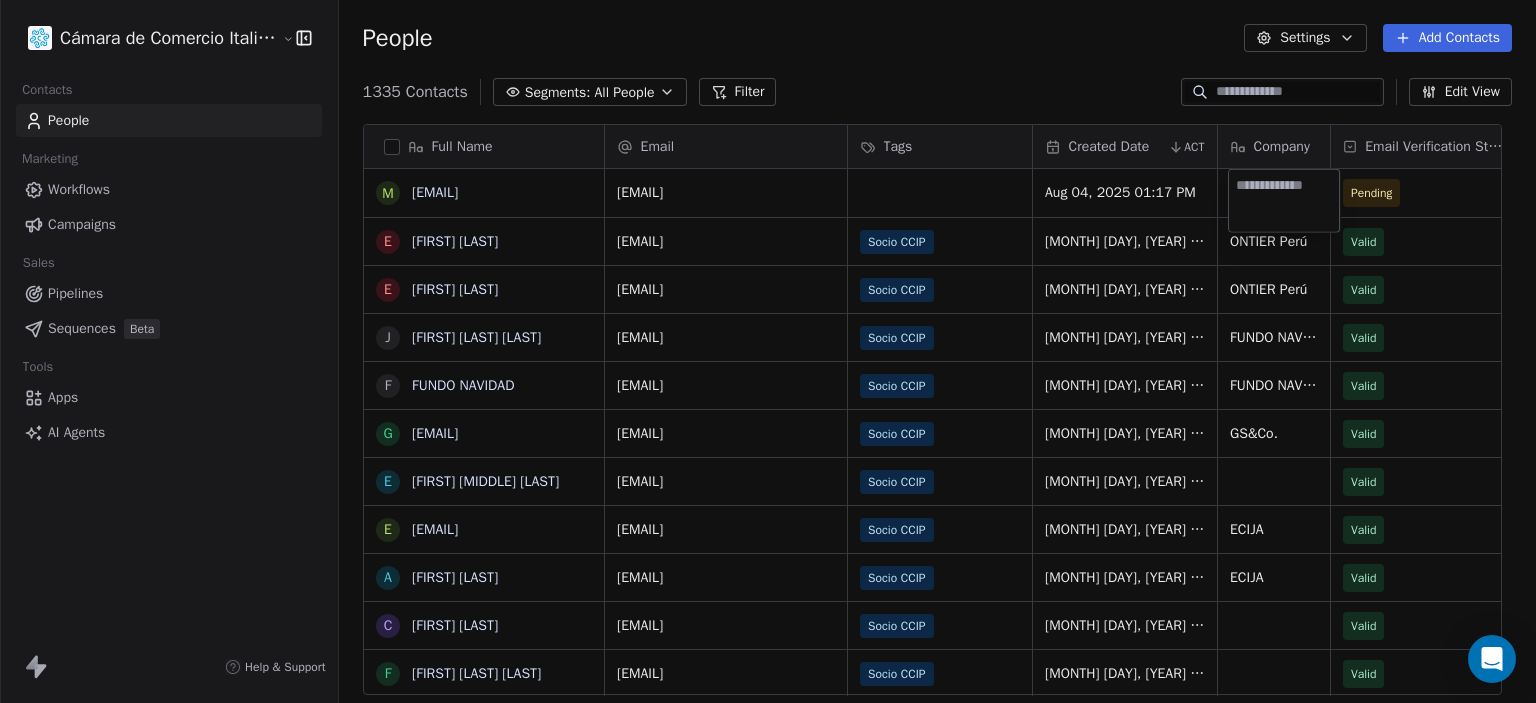 type on "**********" 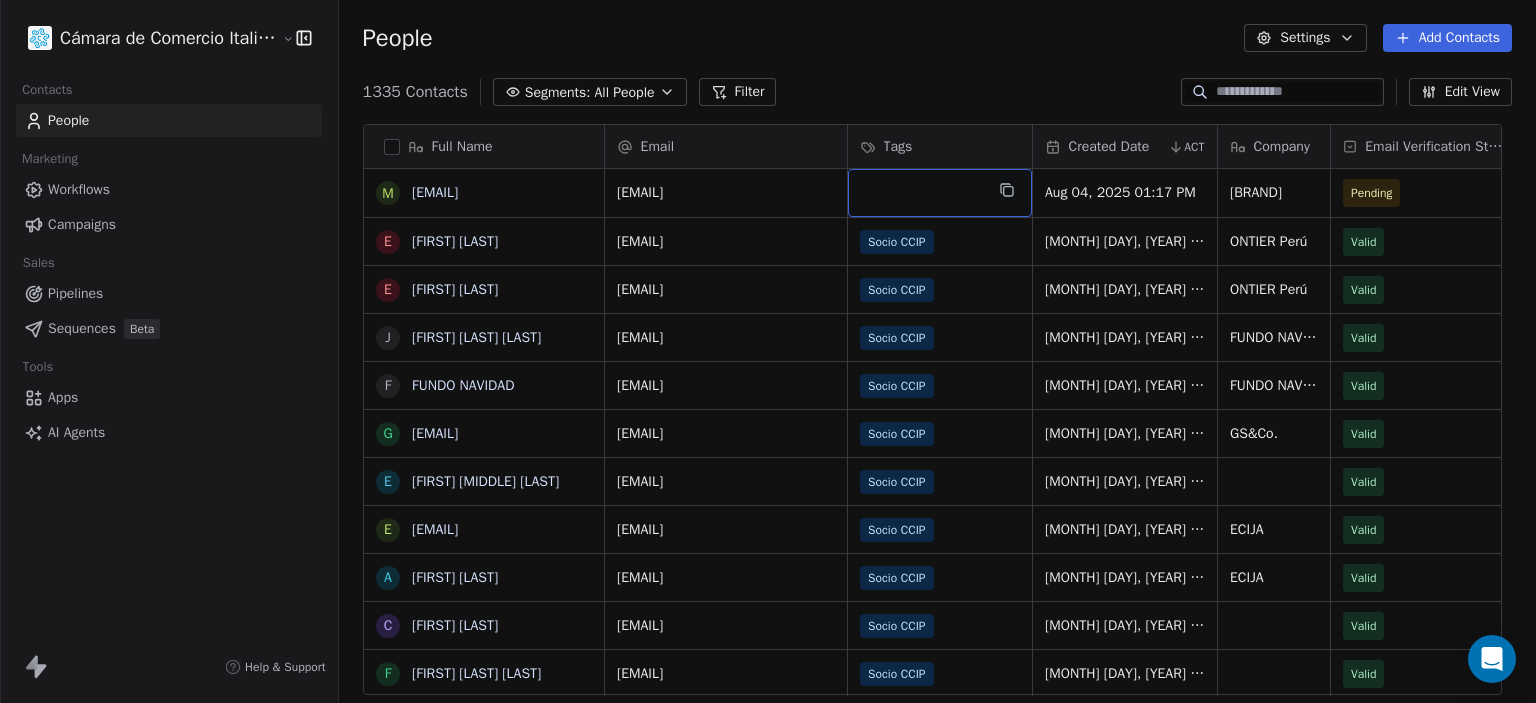 click at bounding box center (940, 193) 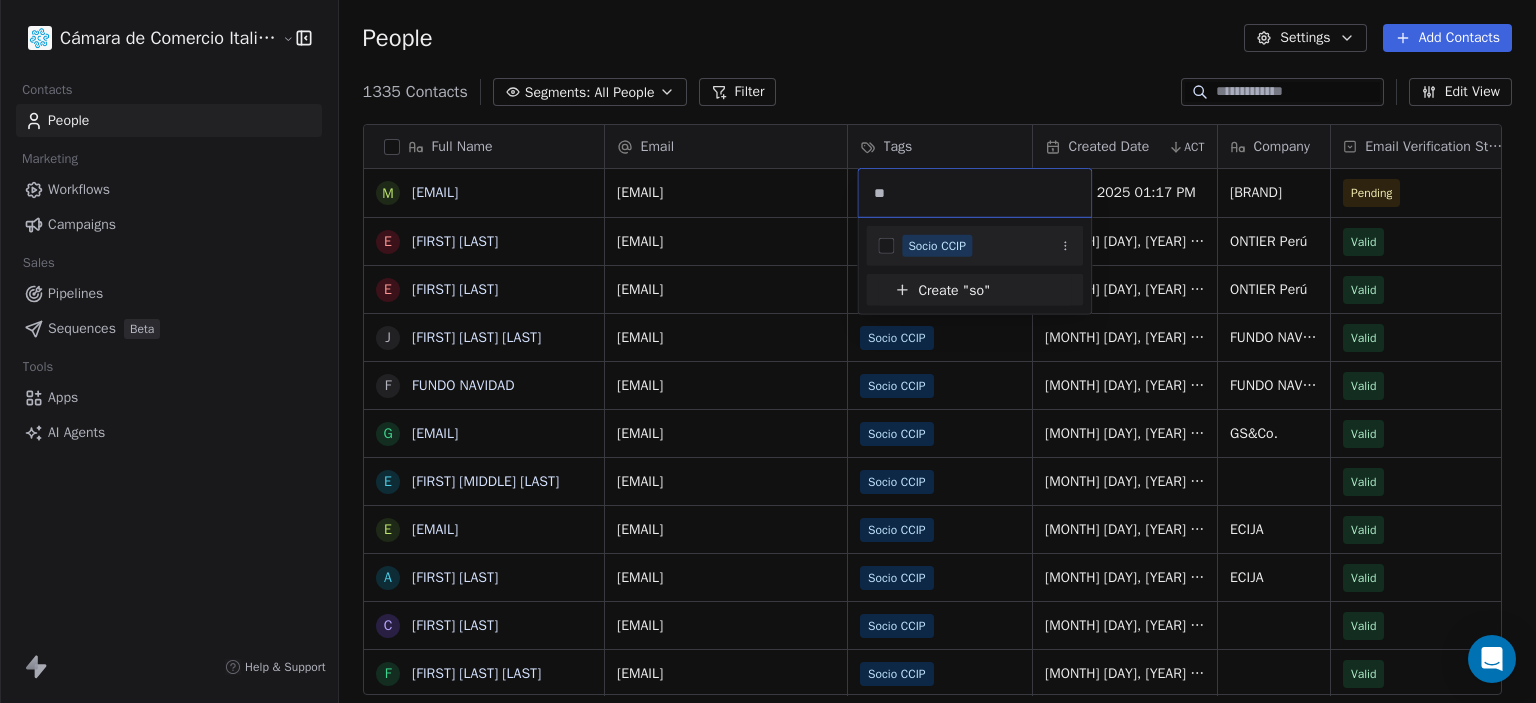 type on "**" 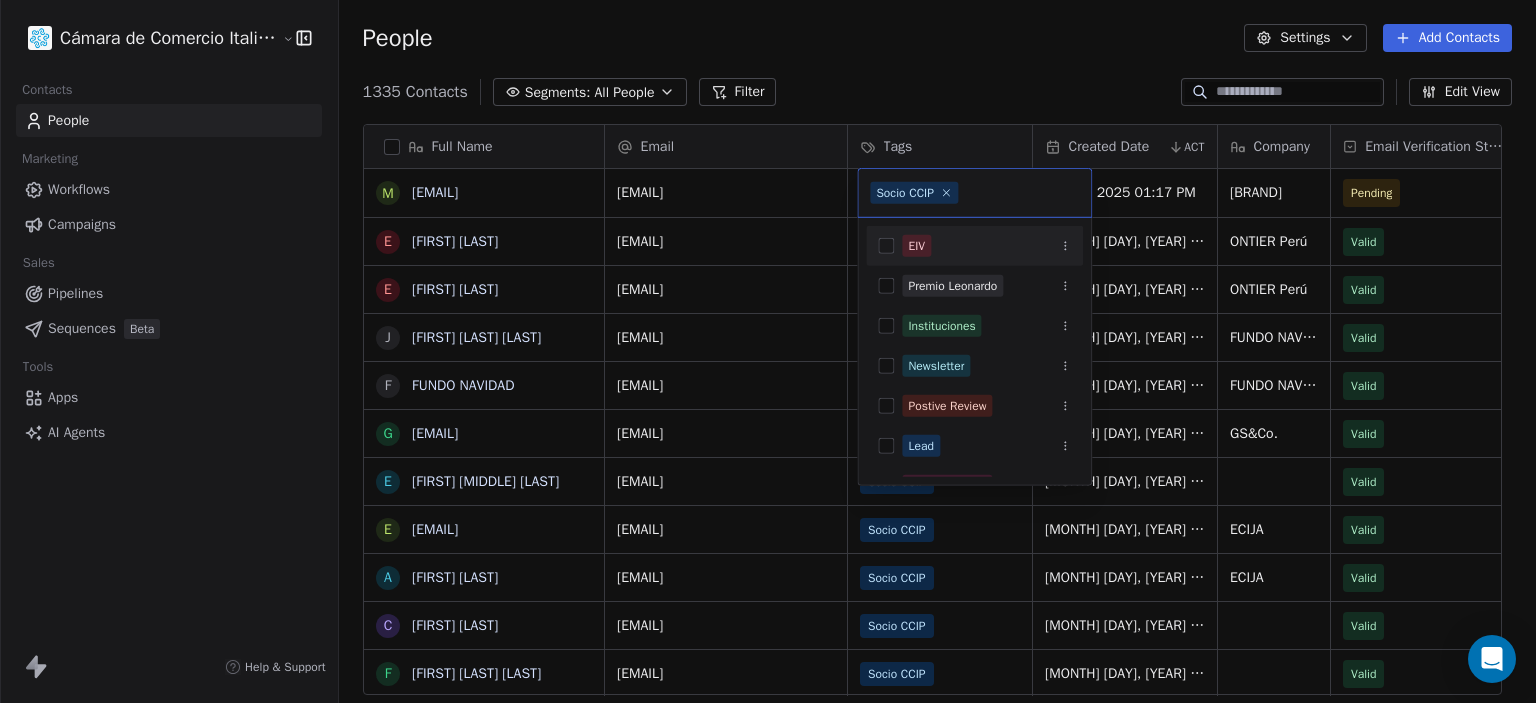 click on "Cámara de Comercio Italiana del Perú Contacts People Marketing Workflows Campaigns Sales Pipelines Sequences Beta Tools Apps AI Agents Help & Support People Settings Add Contacts 1335 Contacts Segments: All People Filter Edit View Tag Add to Sequence Export Full Name m [EMAIL] E [FIRST] [LAST] E [FIRST] [LAST] J [FIRST] [LAST] [LAST] F [BRAND] g [EMAIL] E [FIRST] [LAST] e [EMAIL] A [FIRST] [LAST] C [FIRST] [LAST] F [FIRST] [LAST] [LAST] J [FIRST] [LAST] F [FIRST] [LAST] [LAST] K [FIRST] [LAST] M [FIRST] [LAST] i [EMAIL] c [EMAIL] a [EMAIL] a [EMAIL] N [FIRST] [LAST] l [EMAIL] F [FIRST] [LAST] M [FIRST] [LAST] A [FIRST] [LAST] V [FIRST] [LAST] p [EMAIL] l [EMAIL] m [EMAIL] m [EMAIL] s [EMAIL] d [EMAIL] Email Tags ACT" at bounding box center (768, 351) 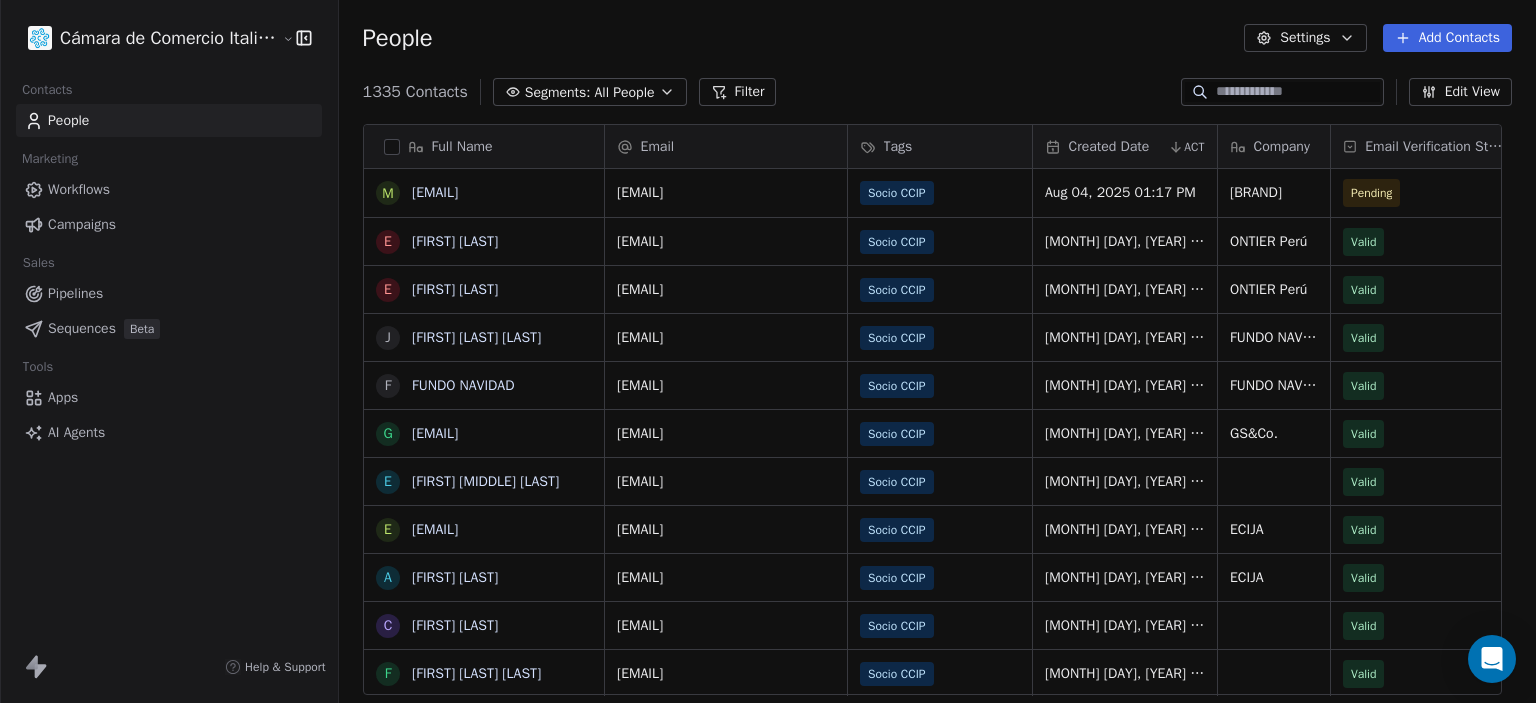 click on "1335 Contacts Segments: All People Filter  Edit View" at bounding box center [937, 92] 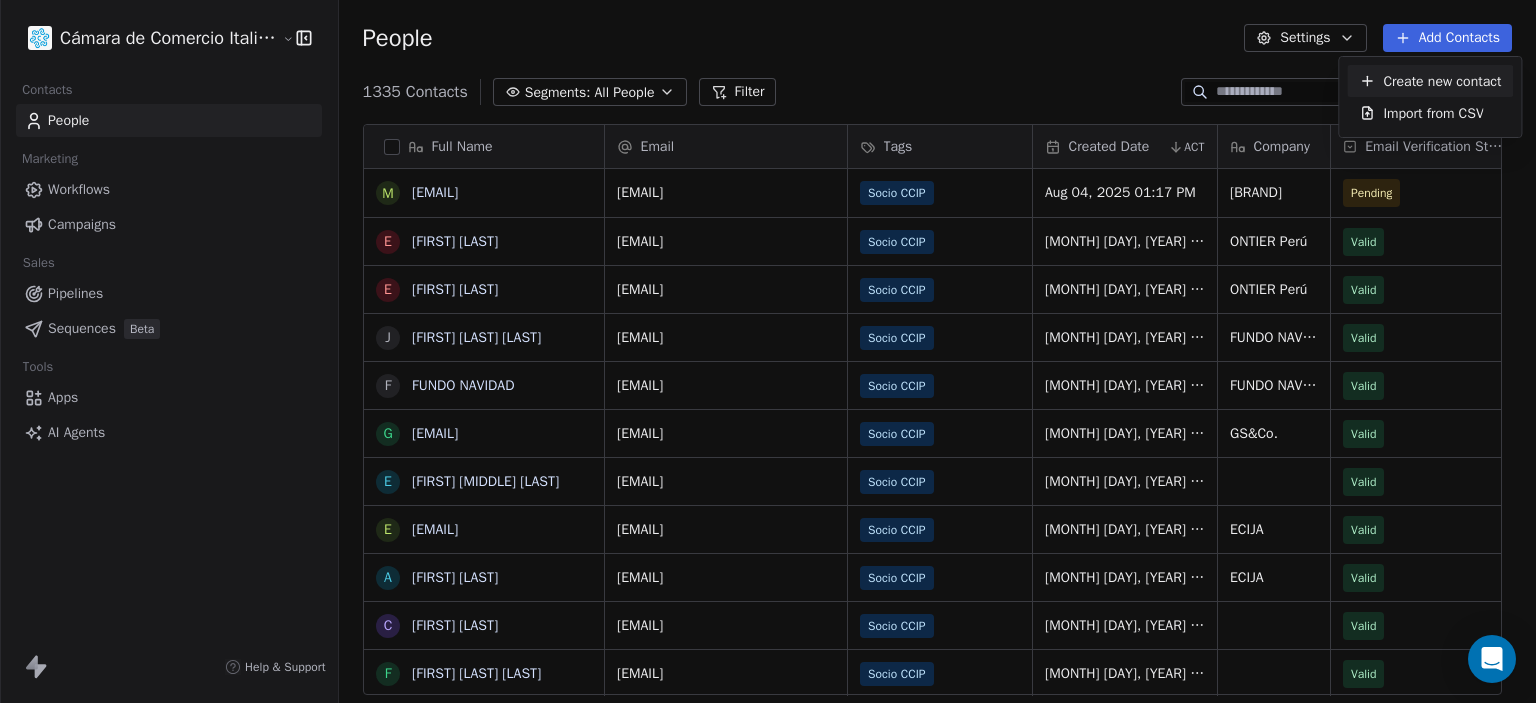 click on "Create new contact" at bounding box center [1430, 81] 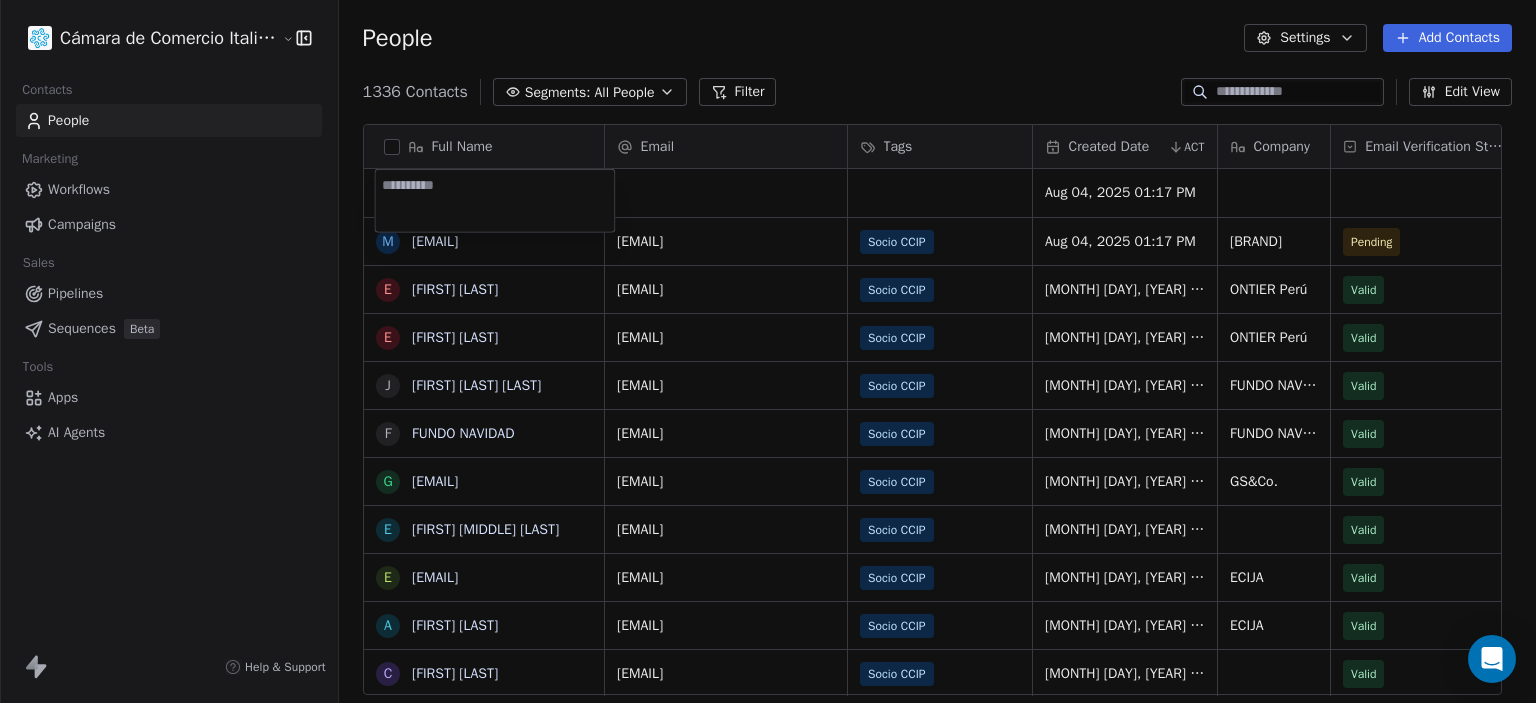 type on "**********" 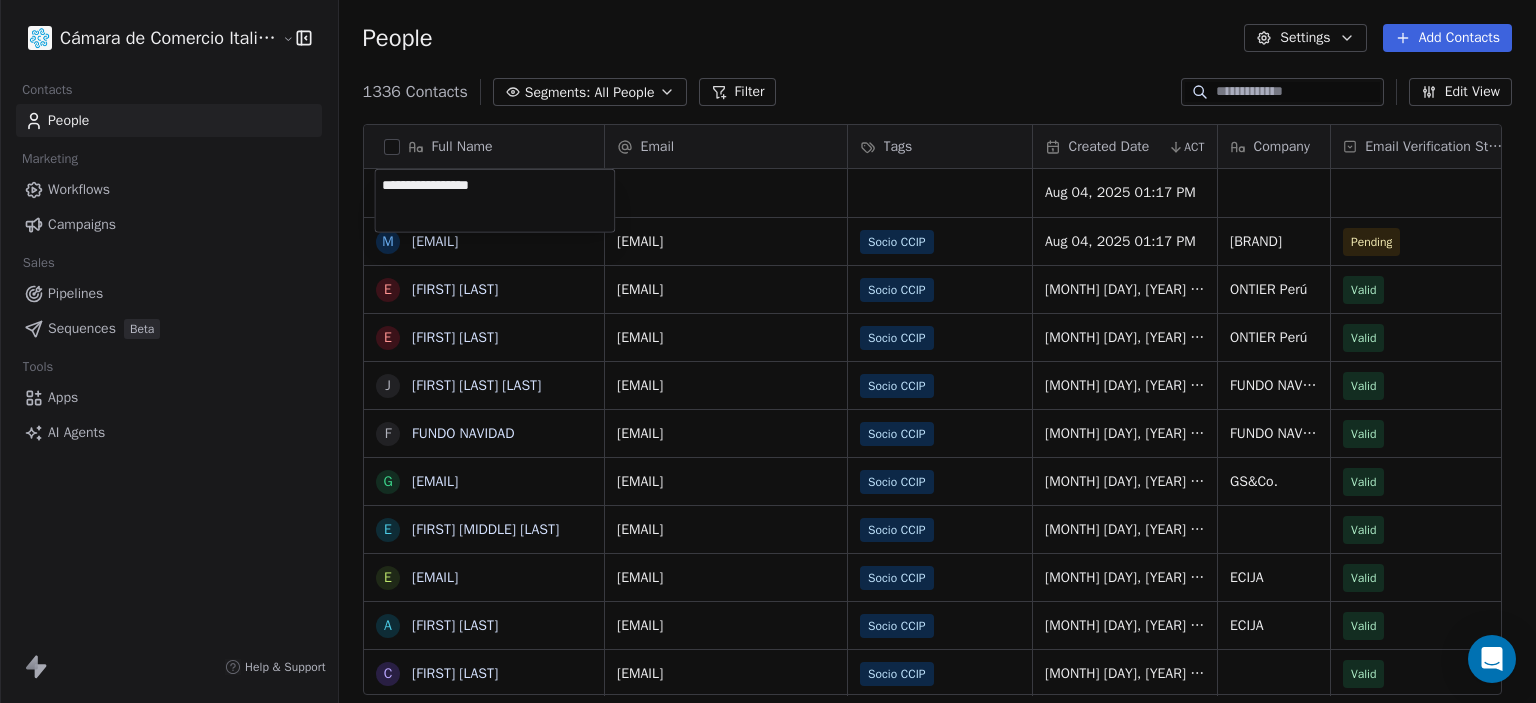 click on "Cámara de Comercio Italiana del Perú Contacts People Marketing Workflows Campaigns Sales Pipelines Sequences Beta Tools Apps AI Agents Help & Support People Settings Add Contacts 1336 Contacts Segments: All People Filter Edit View Tag Add to Sequence Export Full Name m [EMAIL] E [FIRST] [LAST] E [FIRST] [LAST] J [FIRST] [LAST] [LAST] F [BRAND] g [EMAIL] E [FIRST] [LAST] e [EMAIL] A [FIRST] [LAST] C [FIRST] [LAST] F [FIRST] [LAST] [LAST] J [FIRST] [LAST] F [FIRST] [LAST] [LAST] K [FIRST] [LAST] M [FIRST] [LAST] i [EMAIL] c [EMAIL] a [EMAIL] a [EMAIL] N [FIRST] [LAST] l [EMAIL] F [FIRST] [LAST] M [FIRST] [LAST] A [FIRST] [LAST] V [FIRST] [LAST] p [EMAIL] l [EMAIL] m [EMAIL] m [EMAIL] s [EMAIL]" at bounding box center (768, 351) 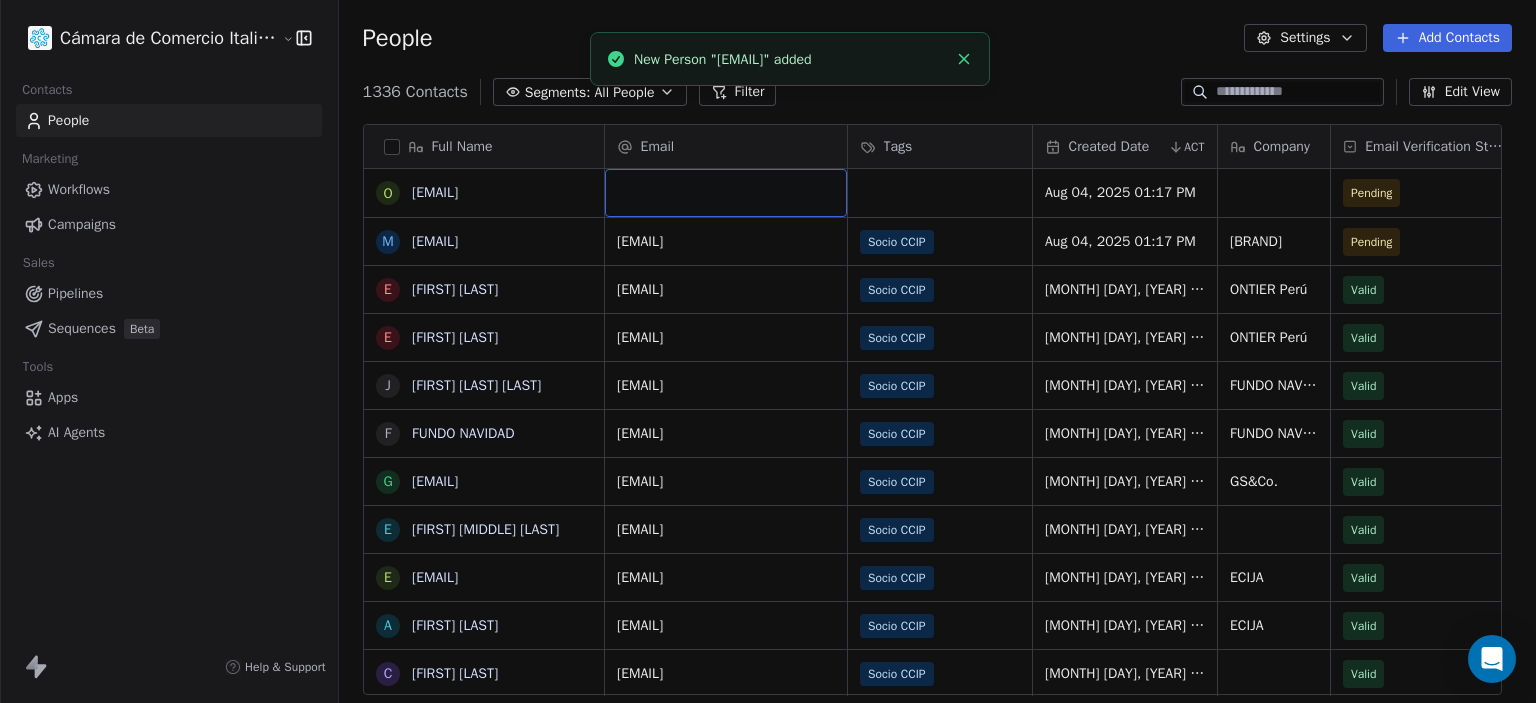 click at bounding box center (726, 193) 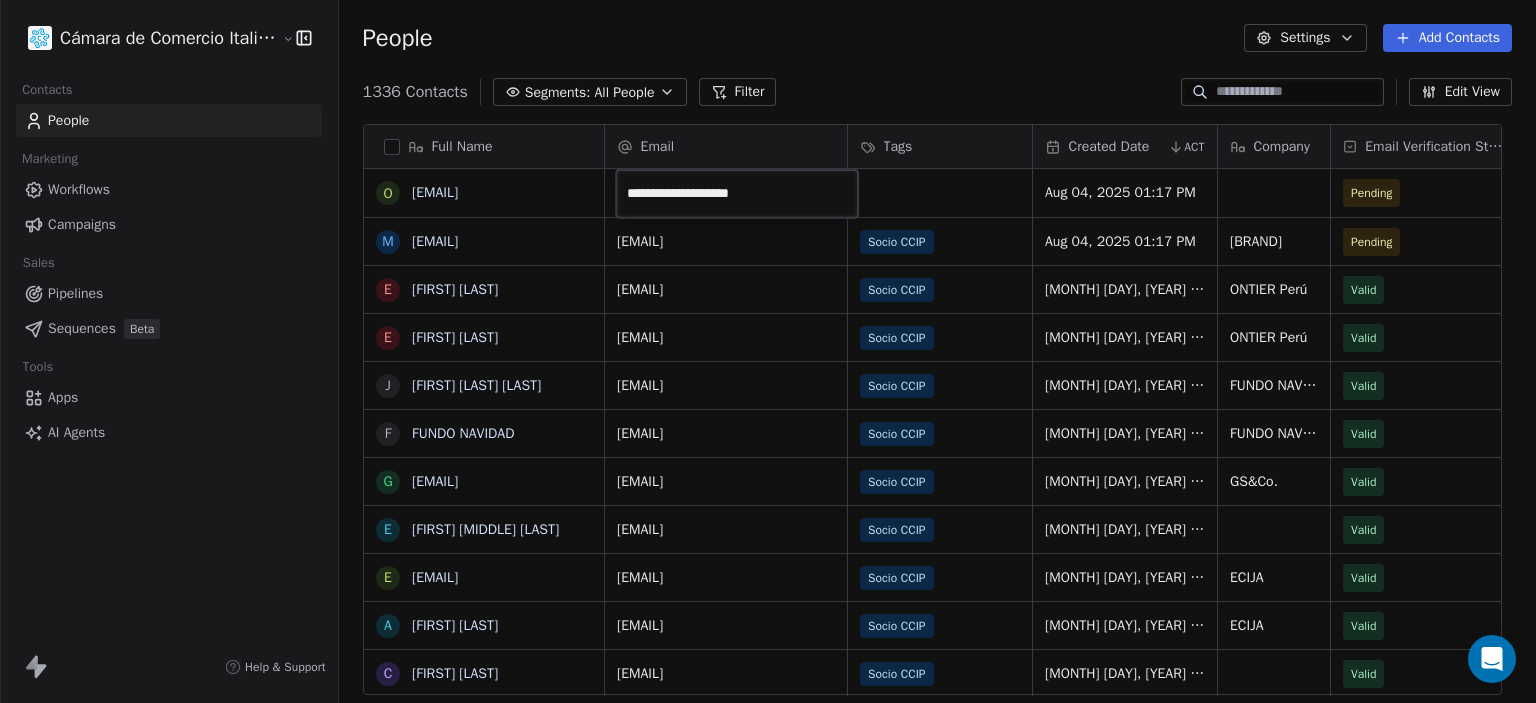 type on "**********" 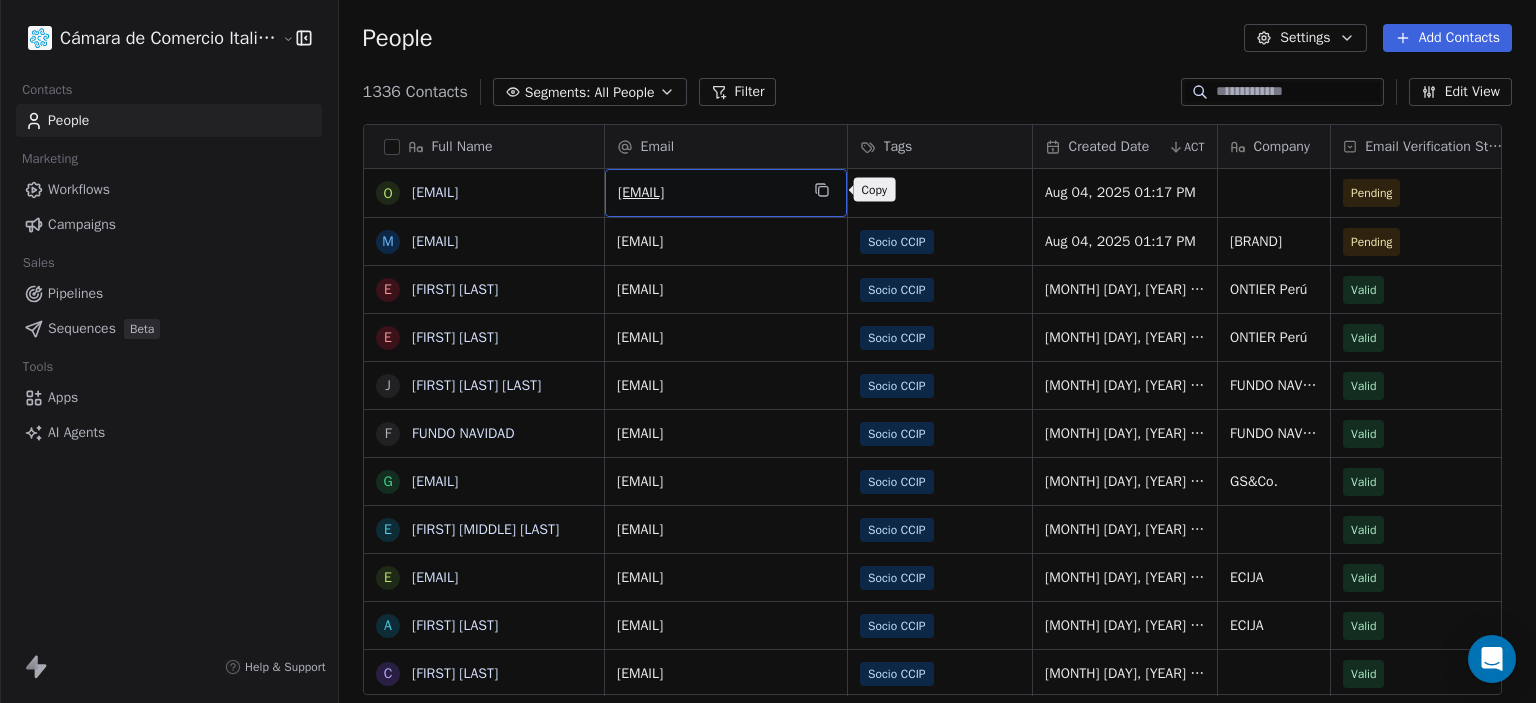 click at bounding box center (822, 190) 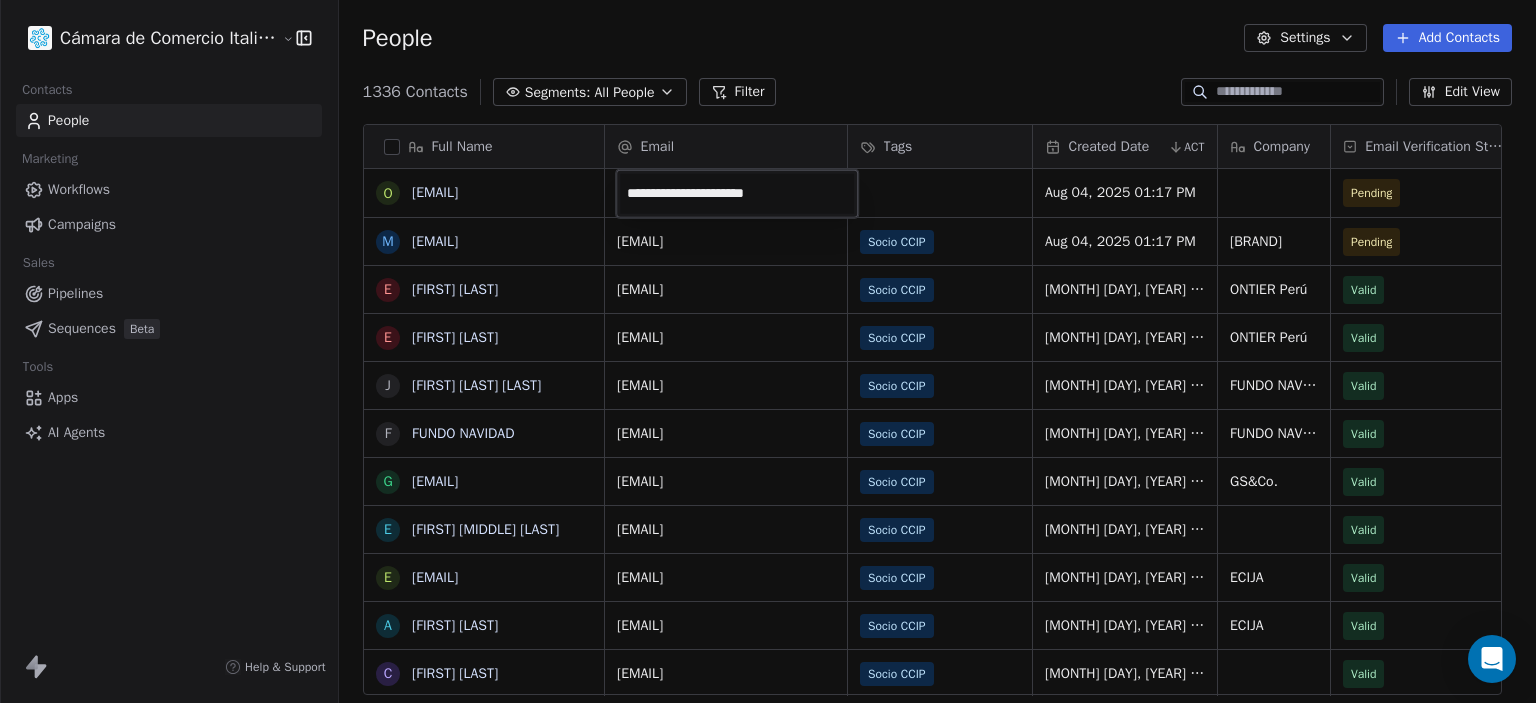 type on "**********" 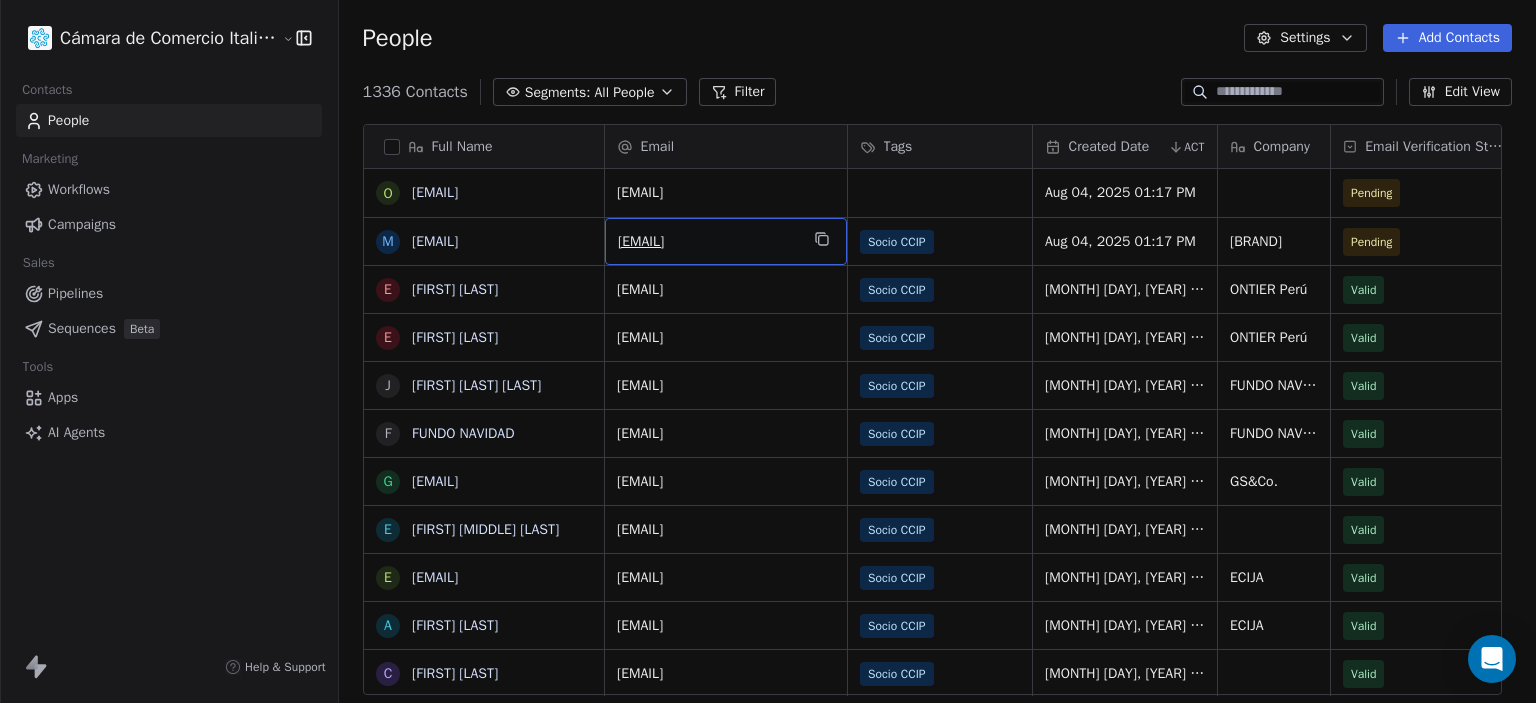 click on "[EMAIL]" at bounding box center (708, 242) 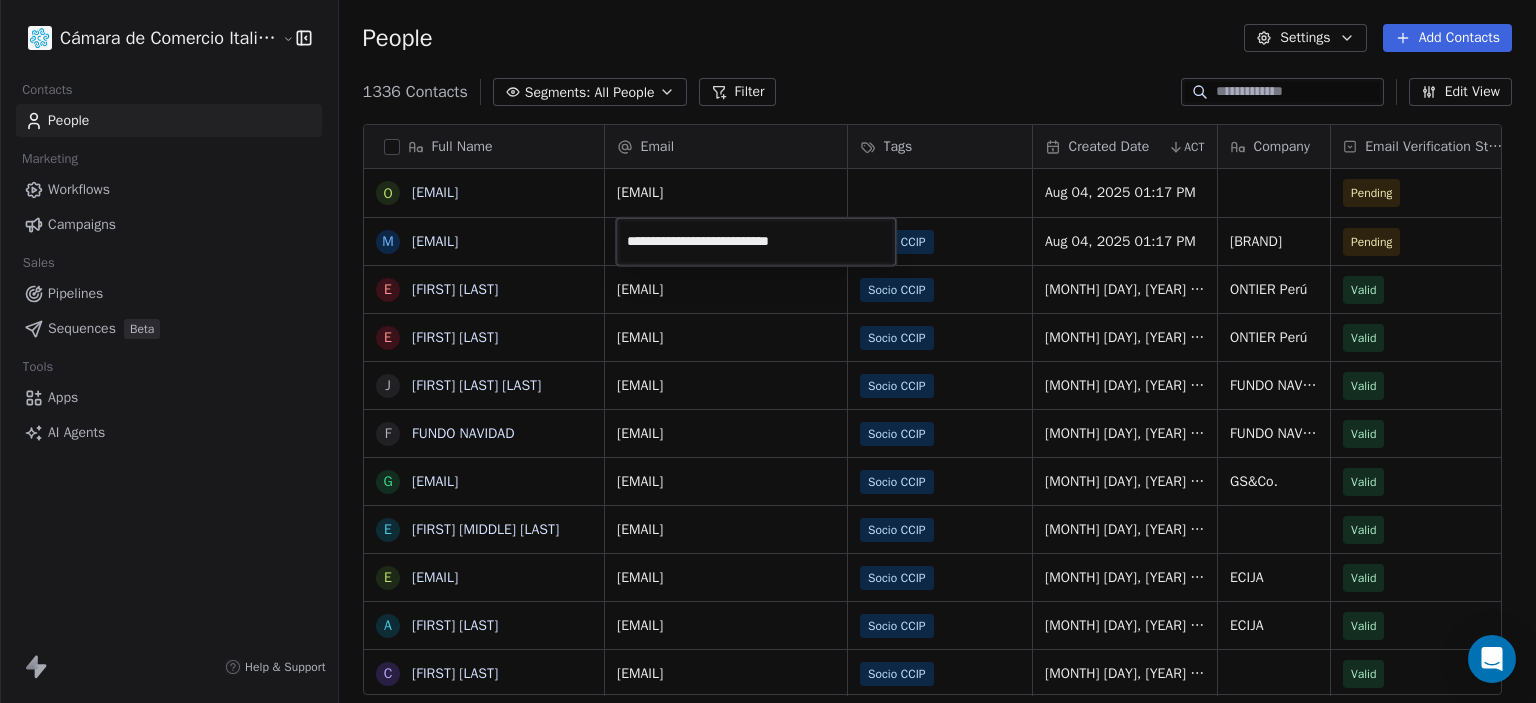 click on "Cámara de Comercio Italiana del Perú Contacts People Marketing Workflows Campaigns Sales Pipelines Sequences Beta Tools Apps AI Agents Help & Support People Settings  Add Contacts 1336 Contacts Segments: All People Filter  Edit View Tag Add to Sequence Export Full Name o [EMAIL] m [EMAIL] E [EMAIL] E [EMAIL] J [EMAIL] F FUNDO NAVIDAD g [EMAIL] E [EMAIL] e [EMAIL] A [EMAIL] C [EMAIL] F [EMAIL] J [EMAIL] F [EMAIL] K [EMAIL] M [EMAIL] i [EMAIL] c [EMAIL] a [EMAIL] a [EMAIL] N [EMAIL] l [EMAIL] F [EMAIL] M [EMAIL] A [EMAIL] V [EMAIL] p [EMAIL] l [EMAIL] m [EMAIL] m [EMAIL] s [EMAIL] Email Tags Created Date ACT Company" at bounding box center (768, 351) 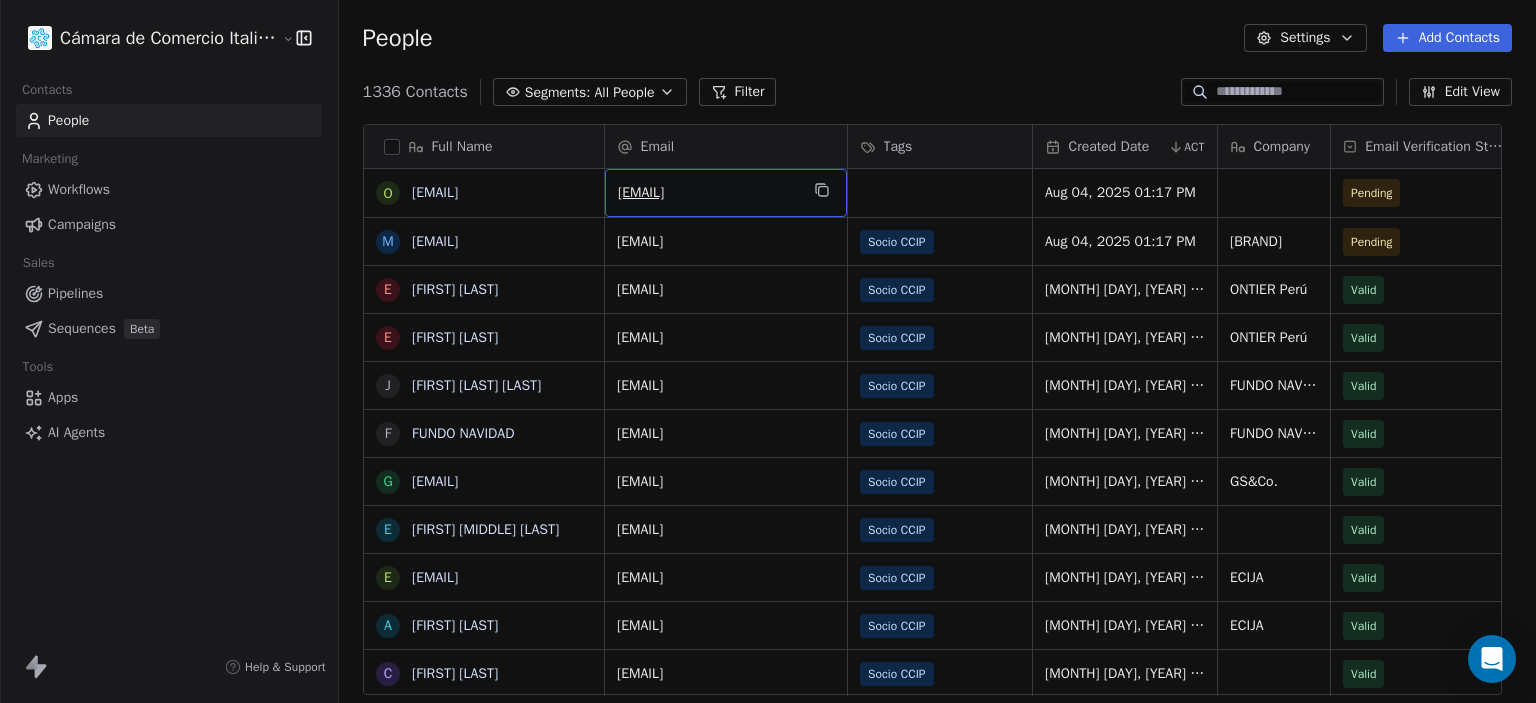 click on "[EMAIL]" at bounding box center [708, 193] 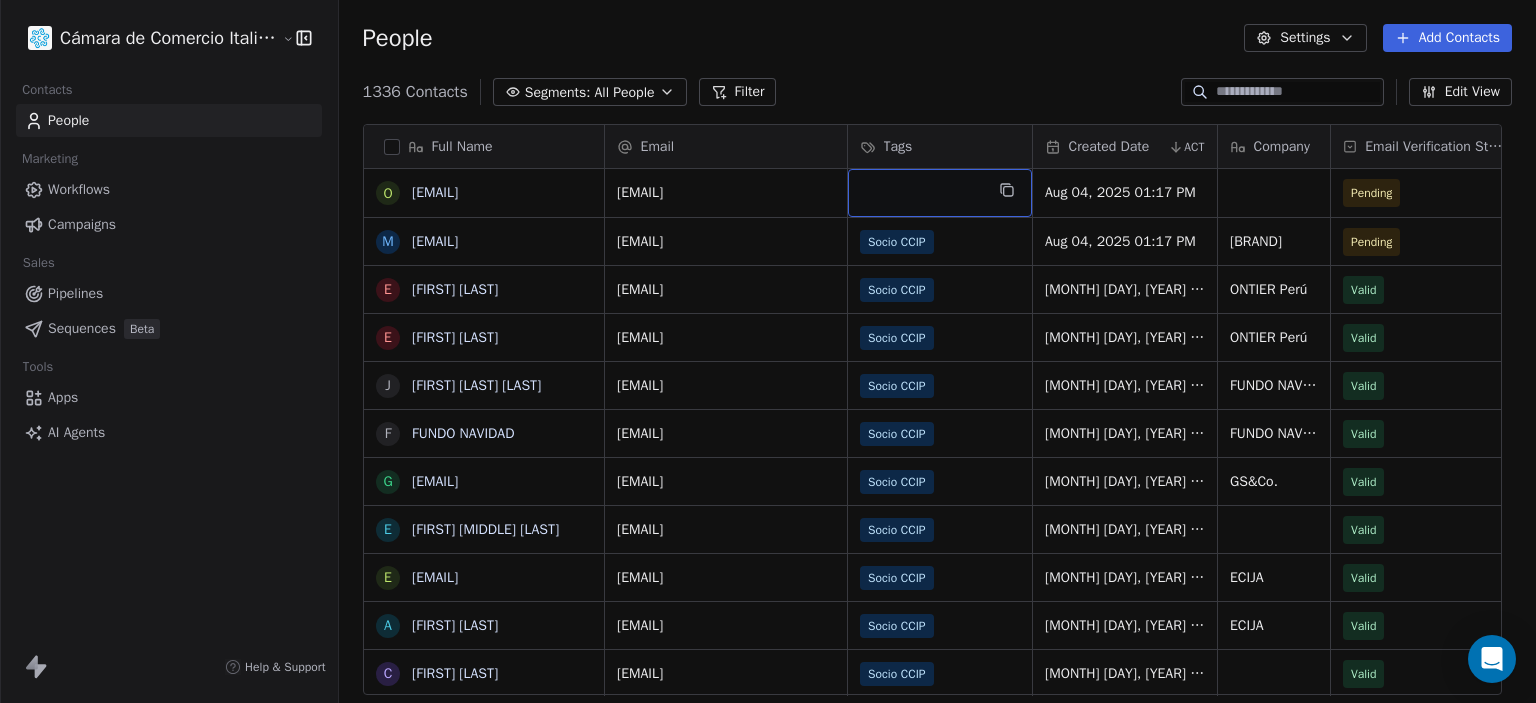 click at bounding box center [940, 193] 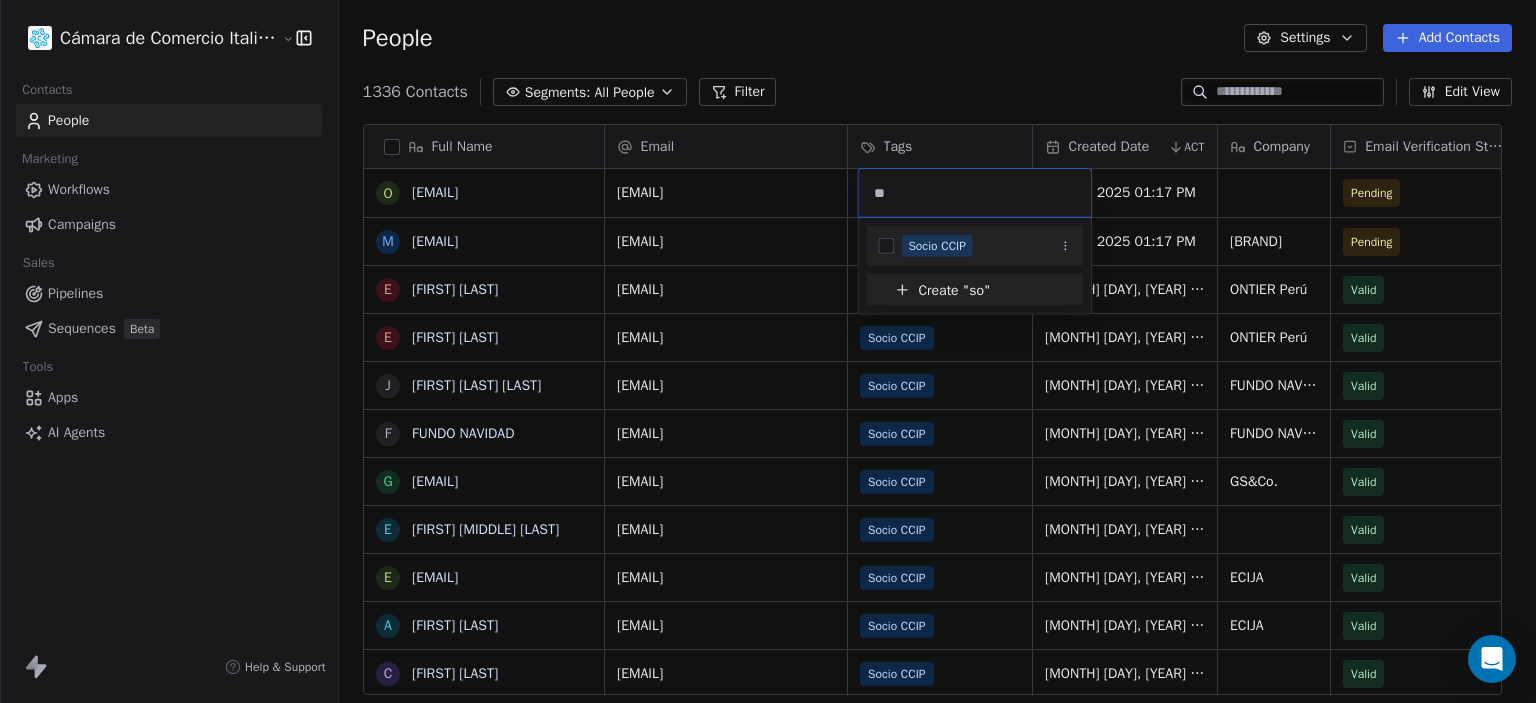 type on "**" 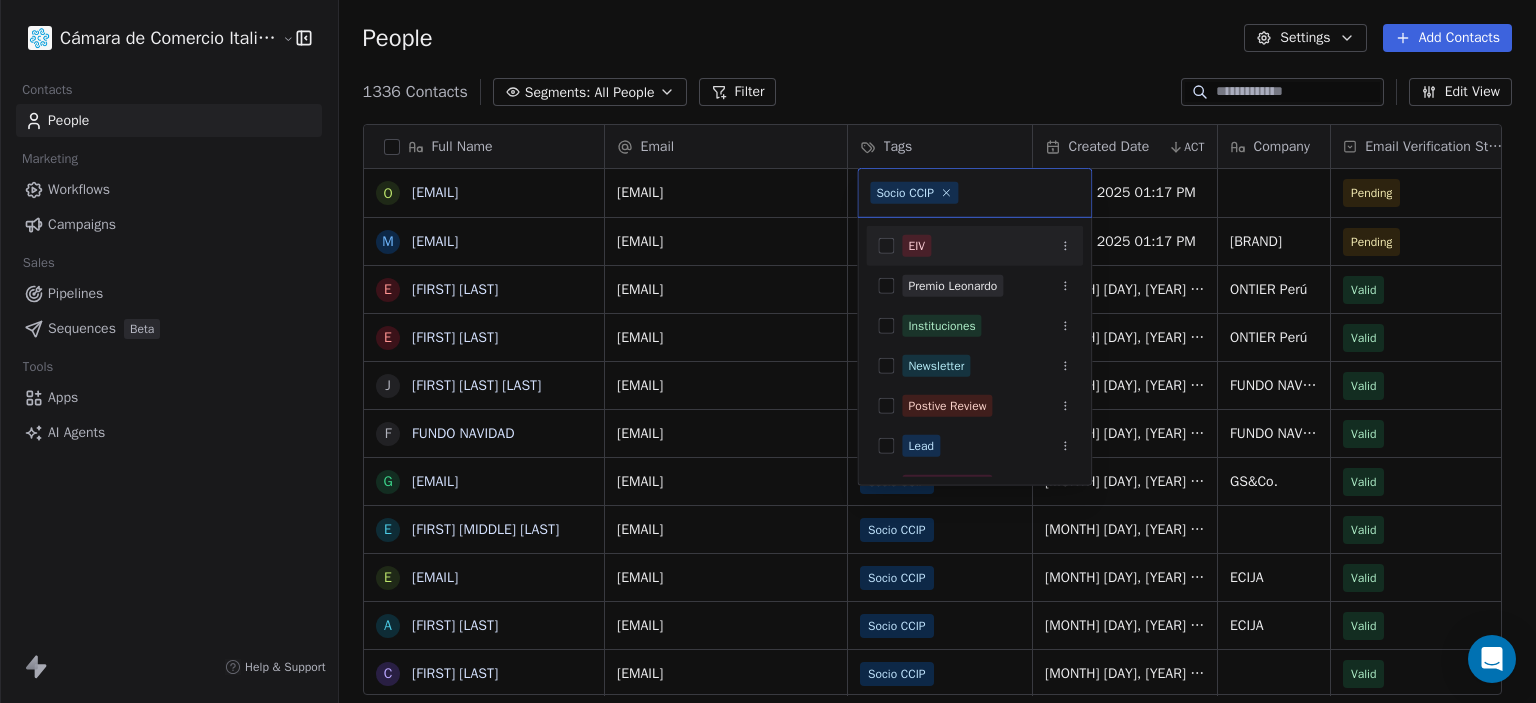 click on "Cámara de Comercio Italiana del Perú Contacts People Marketing Workflows Campaigns Sales Pipelines Sequences Beta Tools Apps AI Agents Help & Support People Settings  Add Contacts 1336 Contacts Segments: All People Filter  Edit View Tag Add to Sequence Export Full Name o [EMAIL] m [EMAIL] E [EMAIL] E [EMAIL] J [EMAIL] F FUNDO NAVIDAD g [EMAIL] E [EMAIL] e [EMAIL] A [EMAIL] C [EMAIL] F [EMAIL] J [EMAIL] F [EMAIL] K [EMAIL] M [EMAIL] i [EMAIL] c [EMAIL] a [EMAIL] a [EMAIL] N [EMAIL] l [EMAIL] F [EMAIL] M [EMAIL] A [EMAIL] V [EMAIL] p [EMAIL] l [EMAIL] m [EMAIL] m [EMAIL] s [EMAIL] Email Tags Created Date ACT Company" at bounding box center (768, 351) 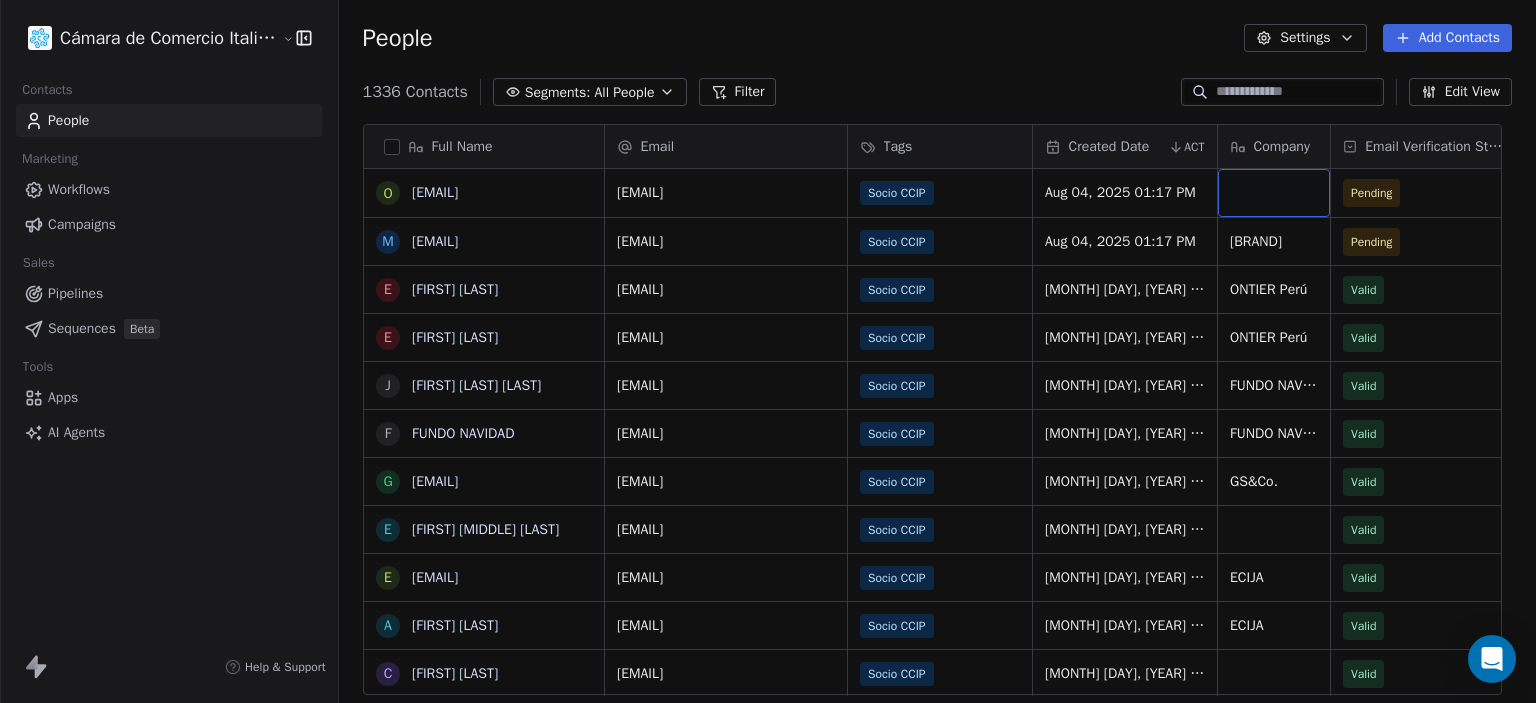 click at bounding box center (1274, 193) 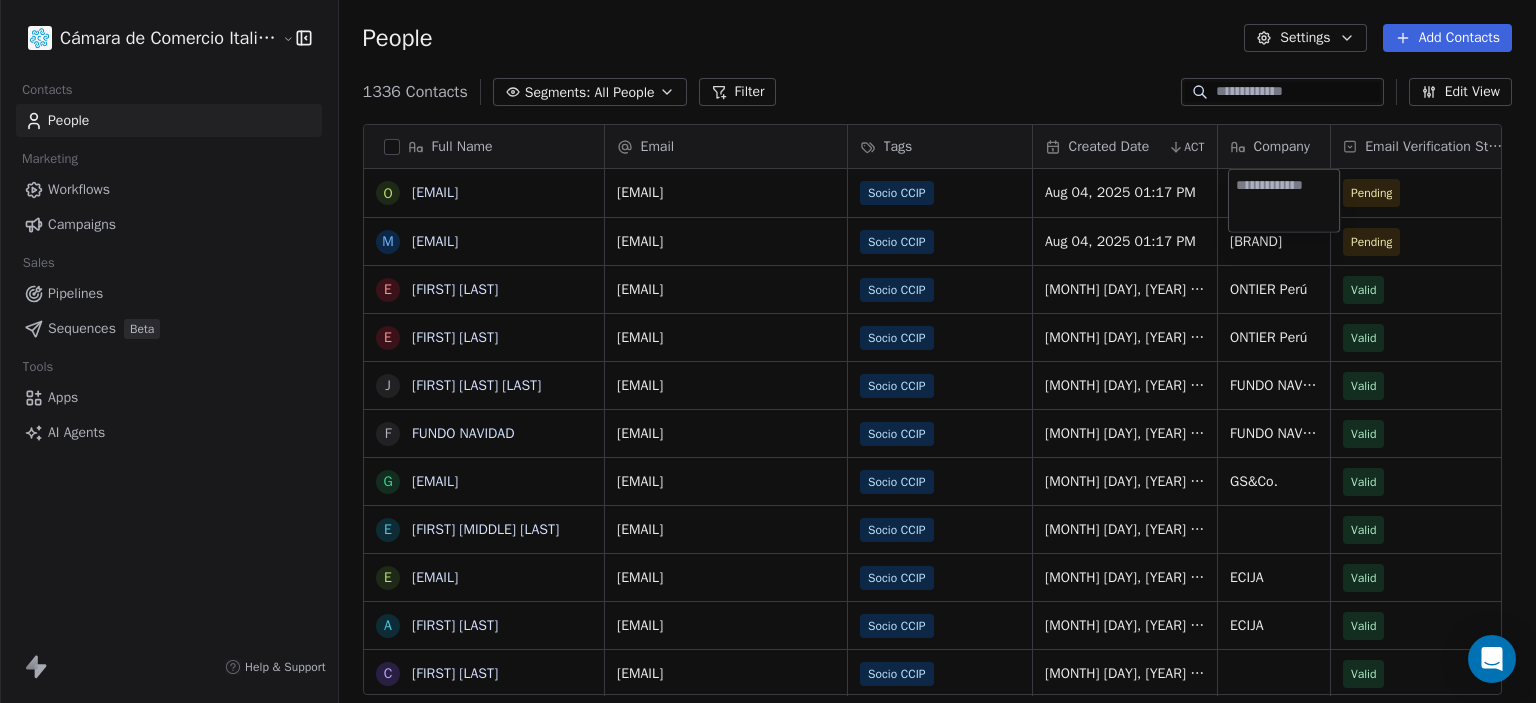 type on "**********" 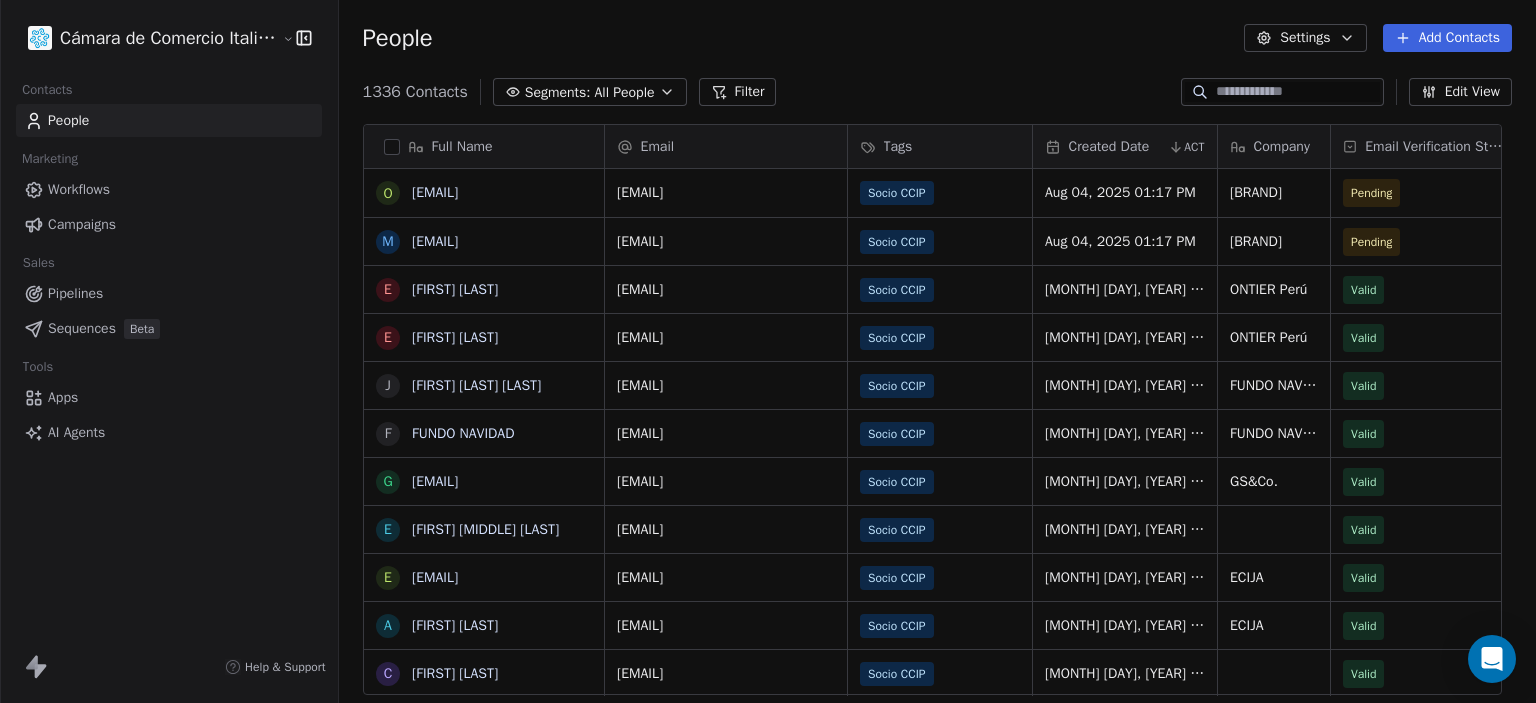 click on "1336 Contacts Segments: All People Filter  Edit View" at bounding box center (937, 92) 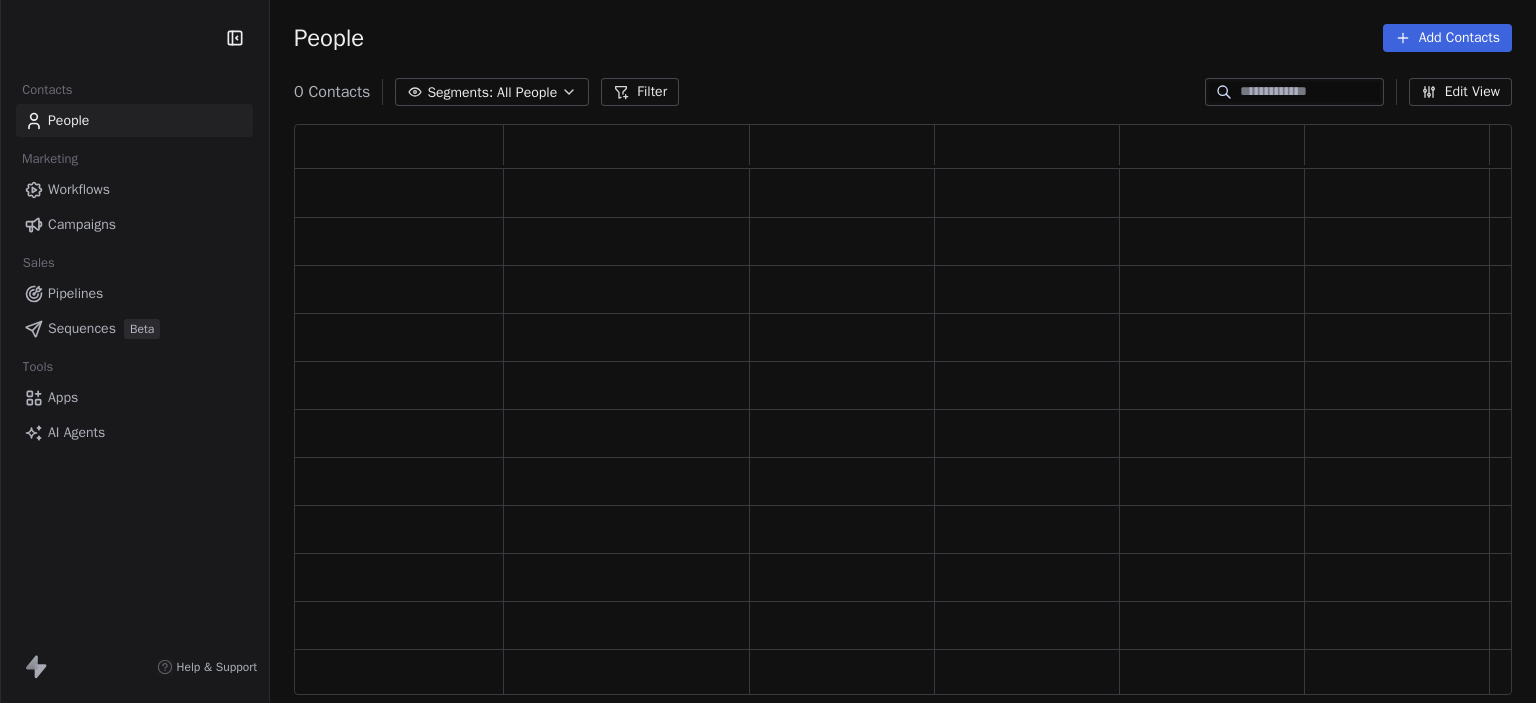 scroll, scrollTop: 0, scrollLeft: 0, axis: both 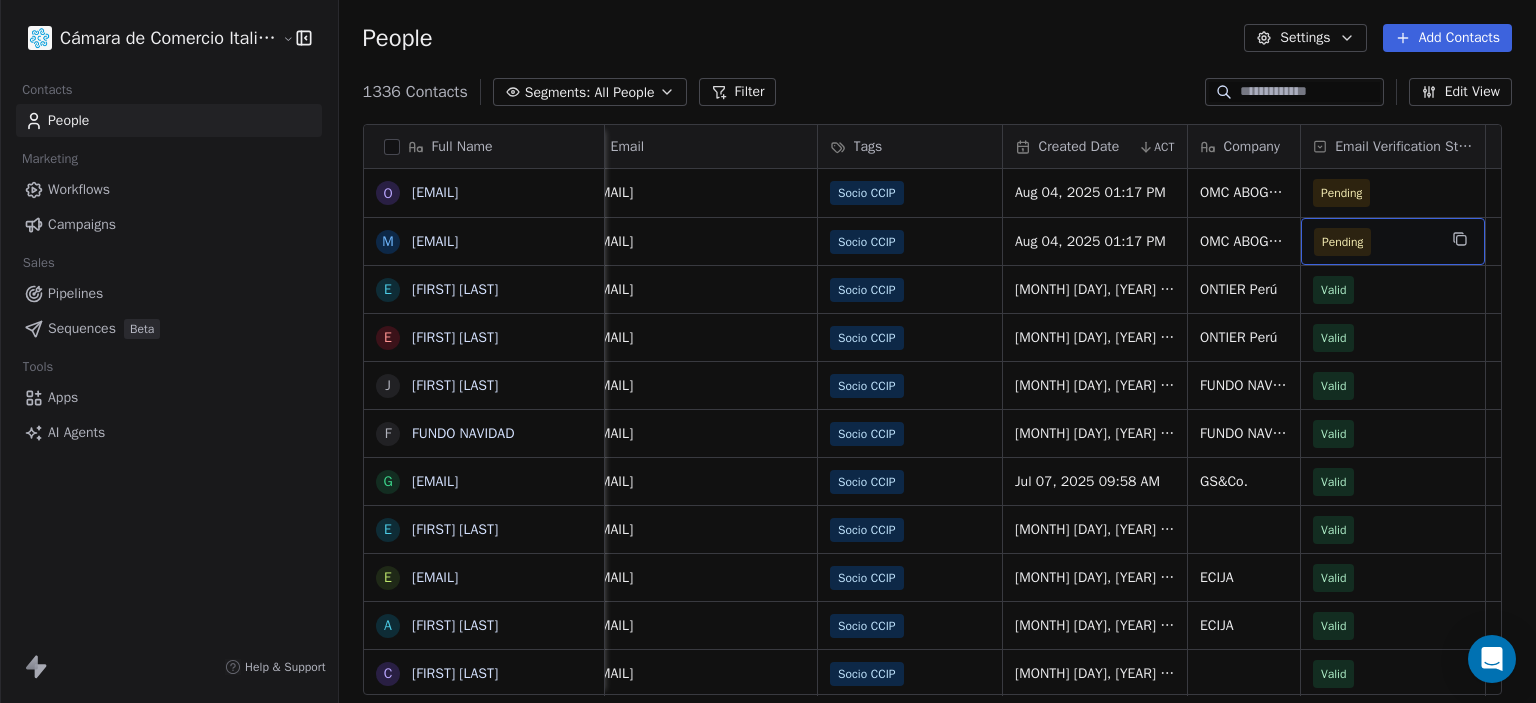 click on "Pending" at bounding box center (1375, 242) 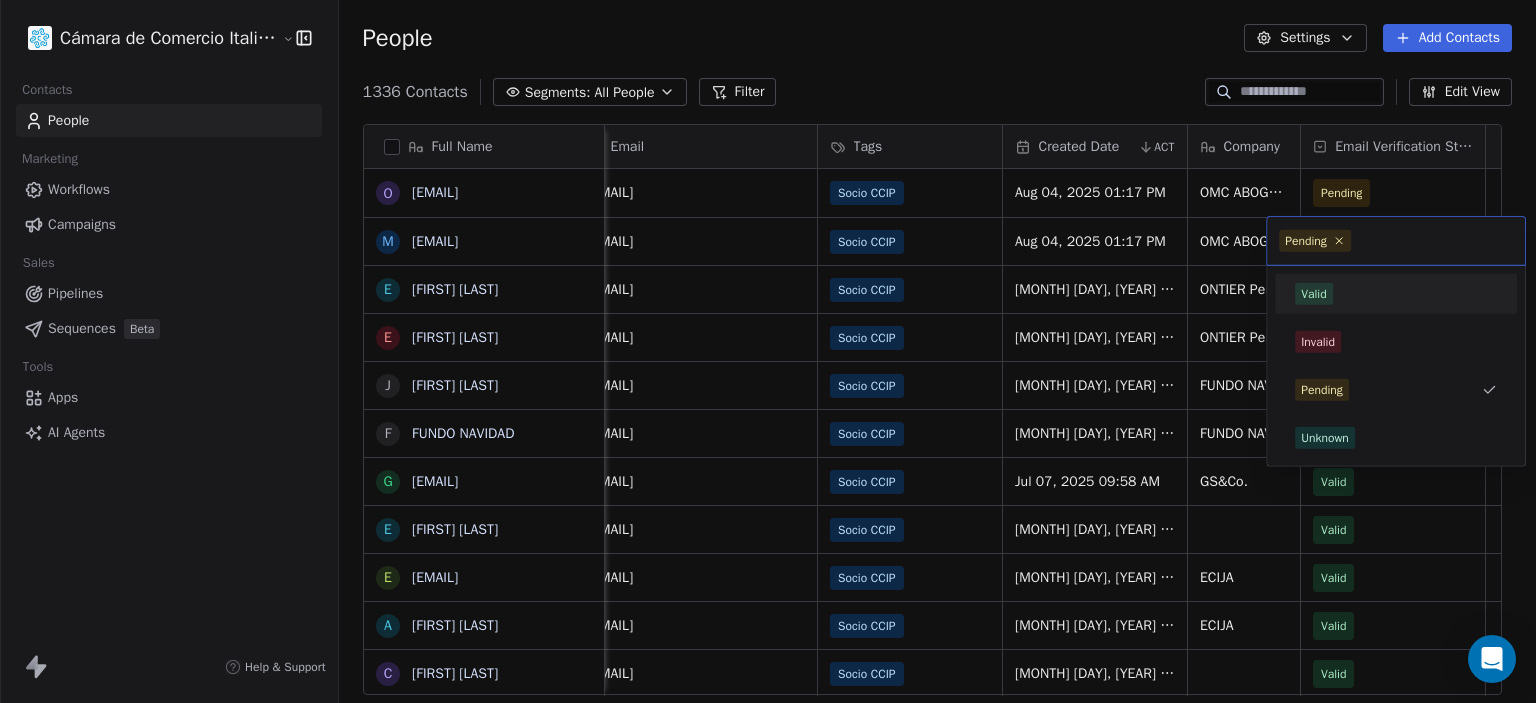 click on "Valid" at bounding box center [1396, 294] 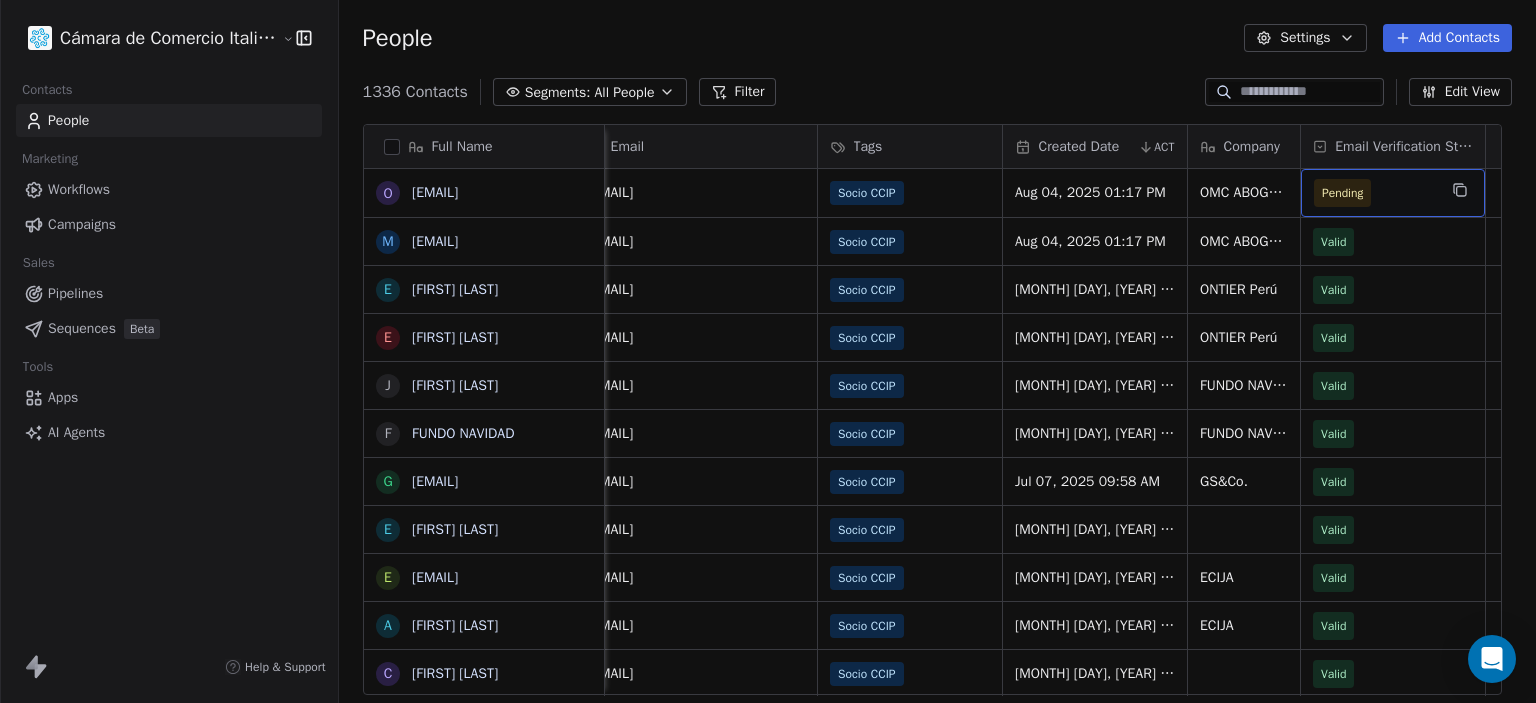 click on "Pending" at bounding box center (1375, 193) 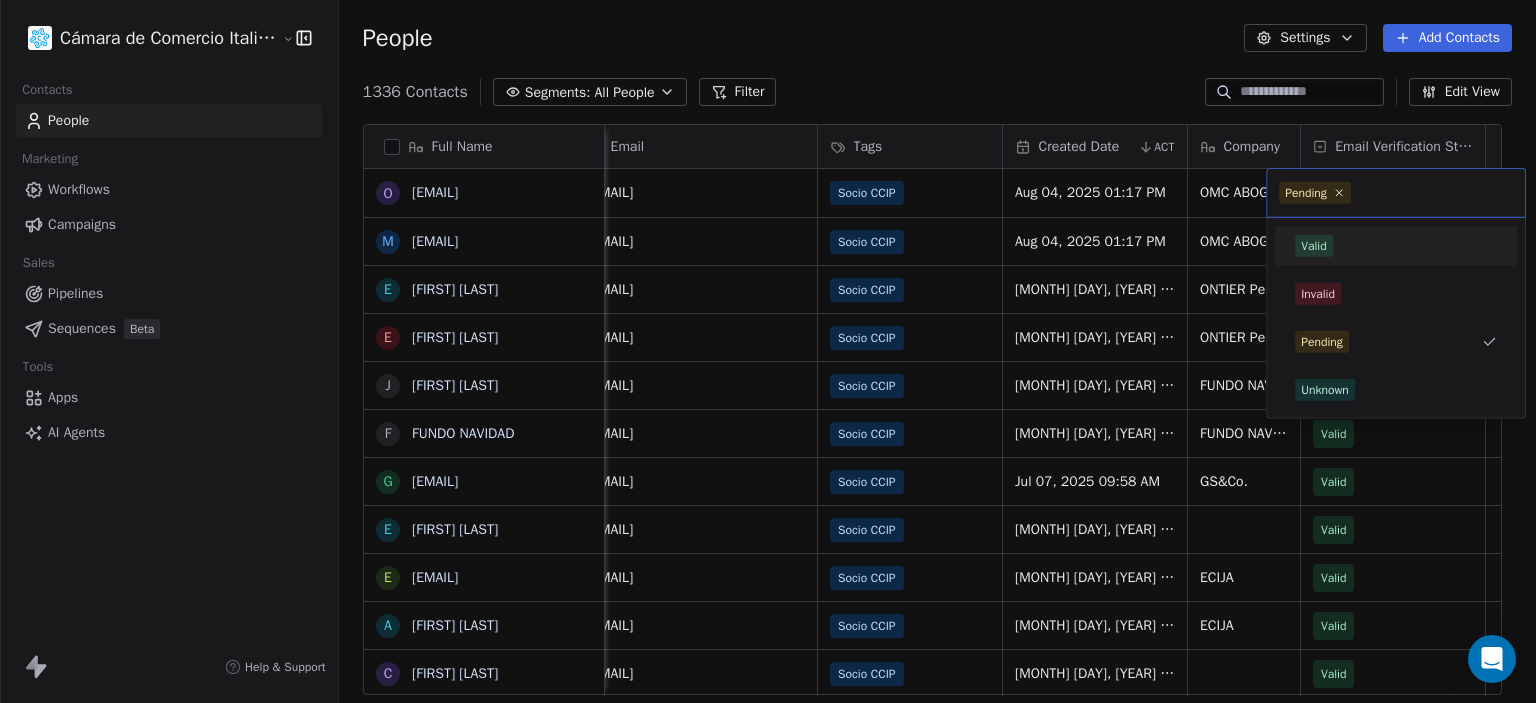 click on "Valid" at bounding box center (1396, 246) 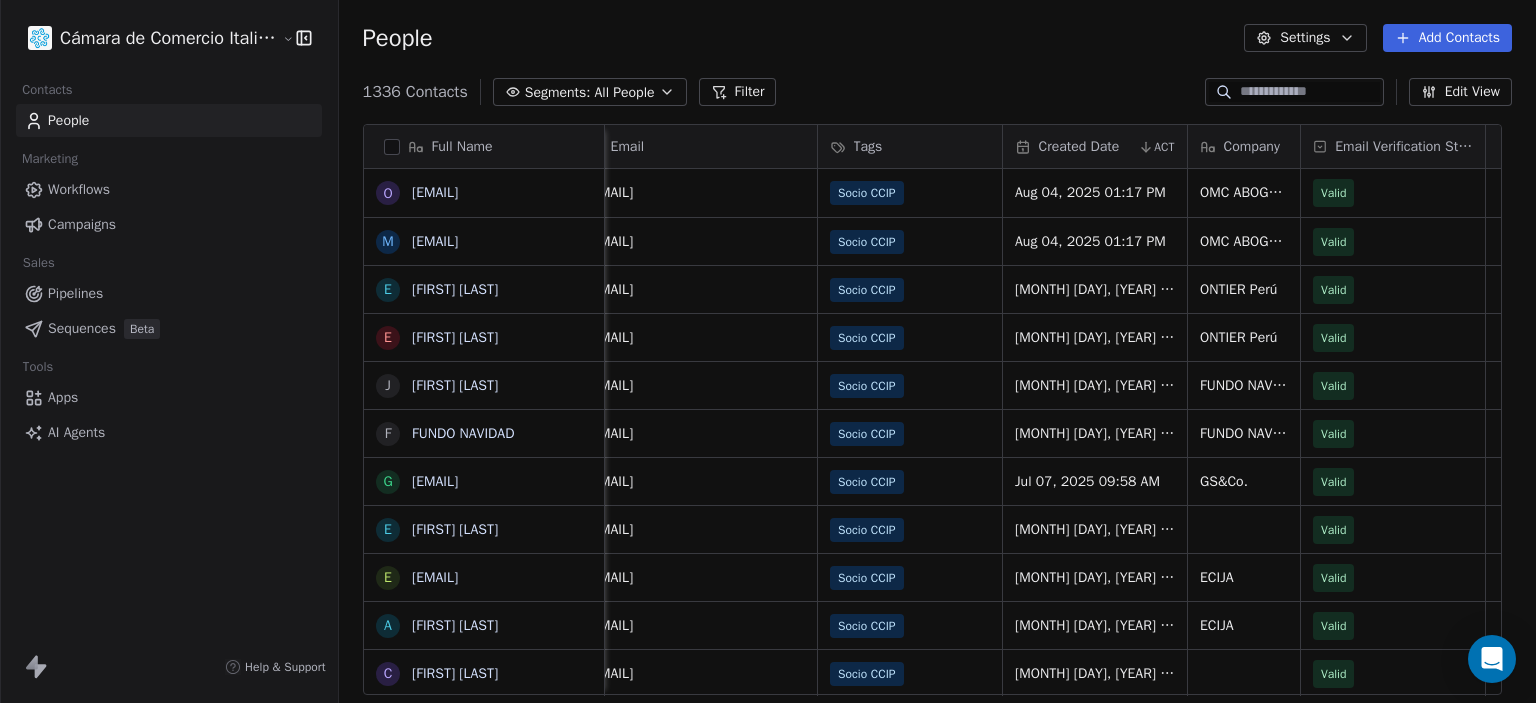 click on "1336 Contacts Segments: All People Filter  Edit View" at bounding box center (937, 92) 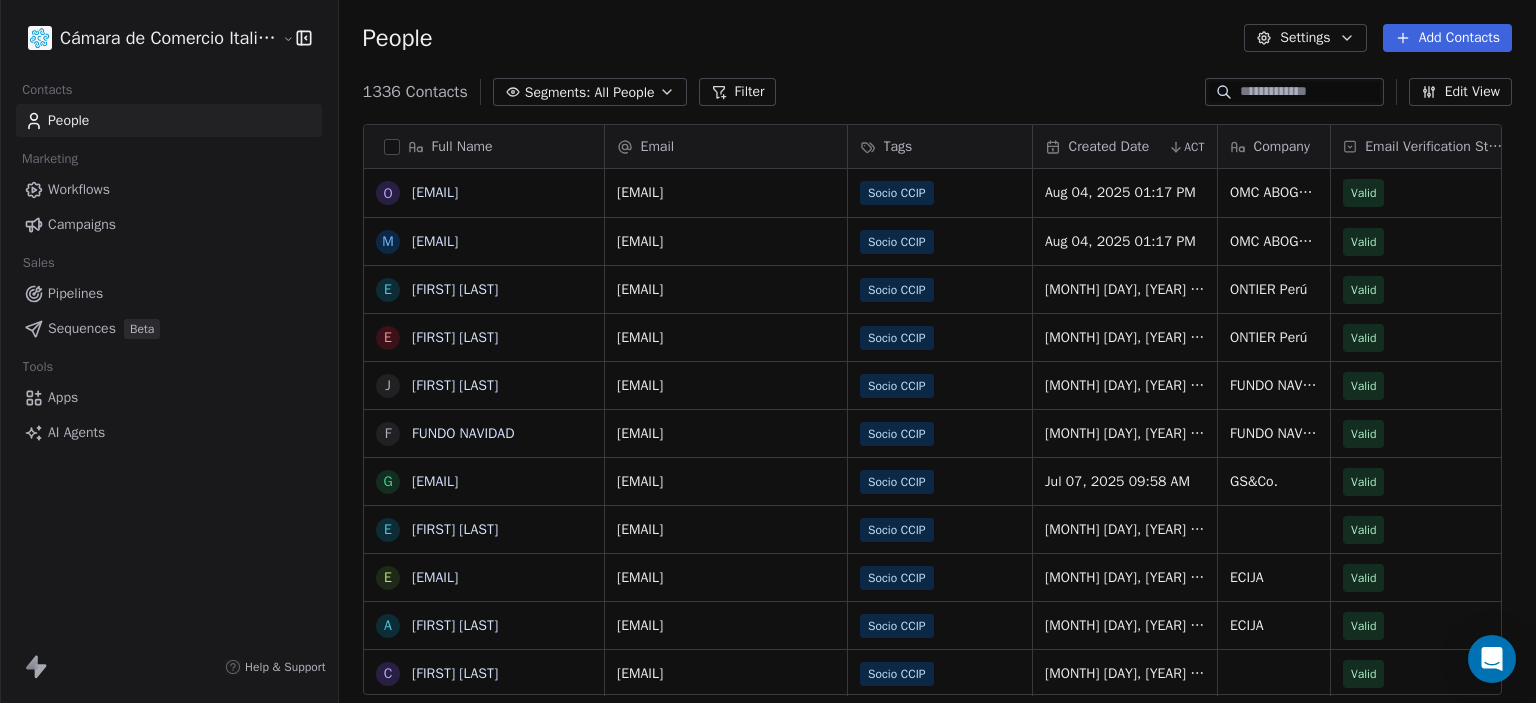 click 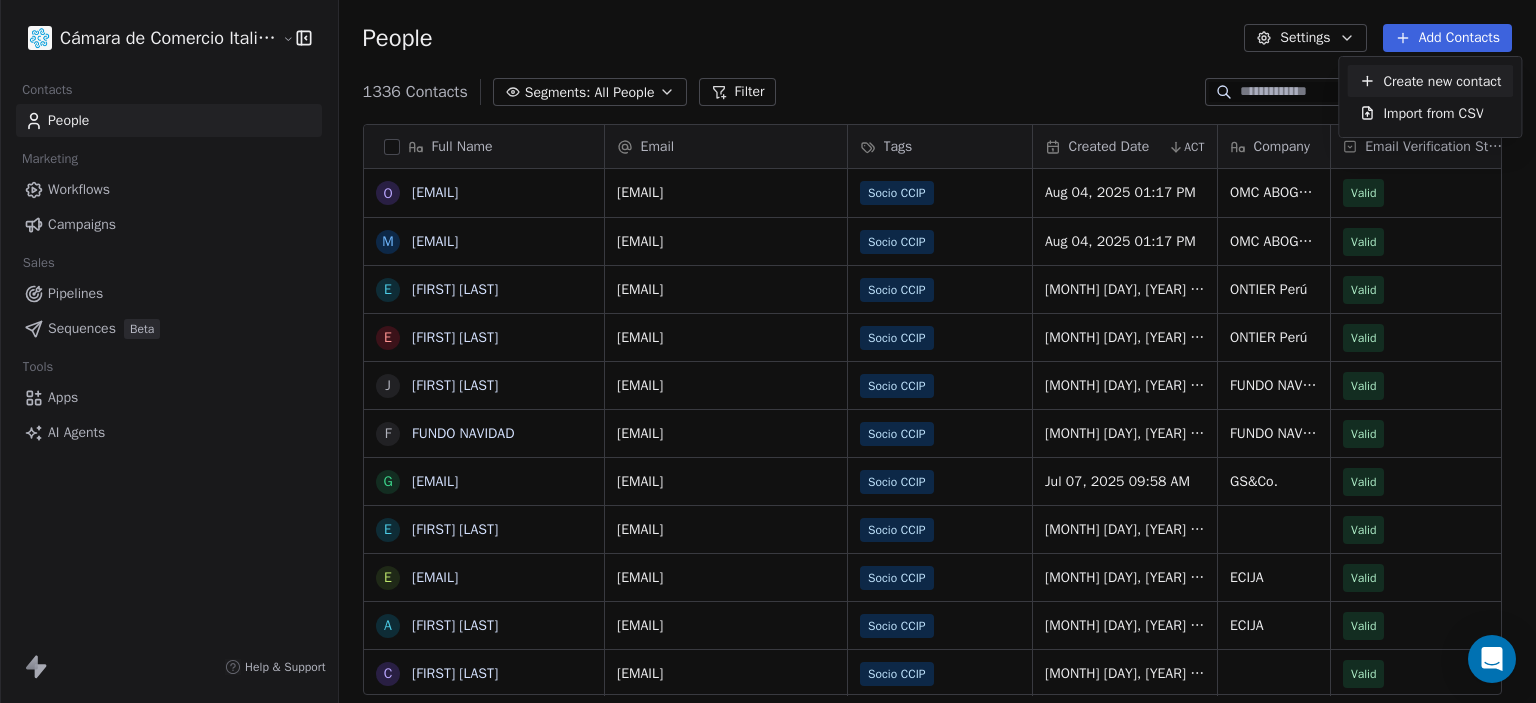 click on "Create new contact" at bounding box center [1442, 81] 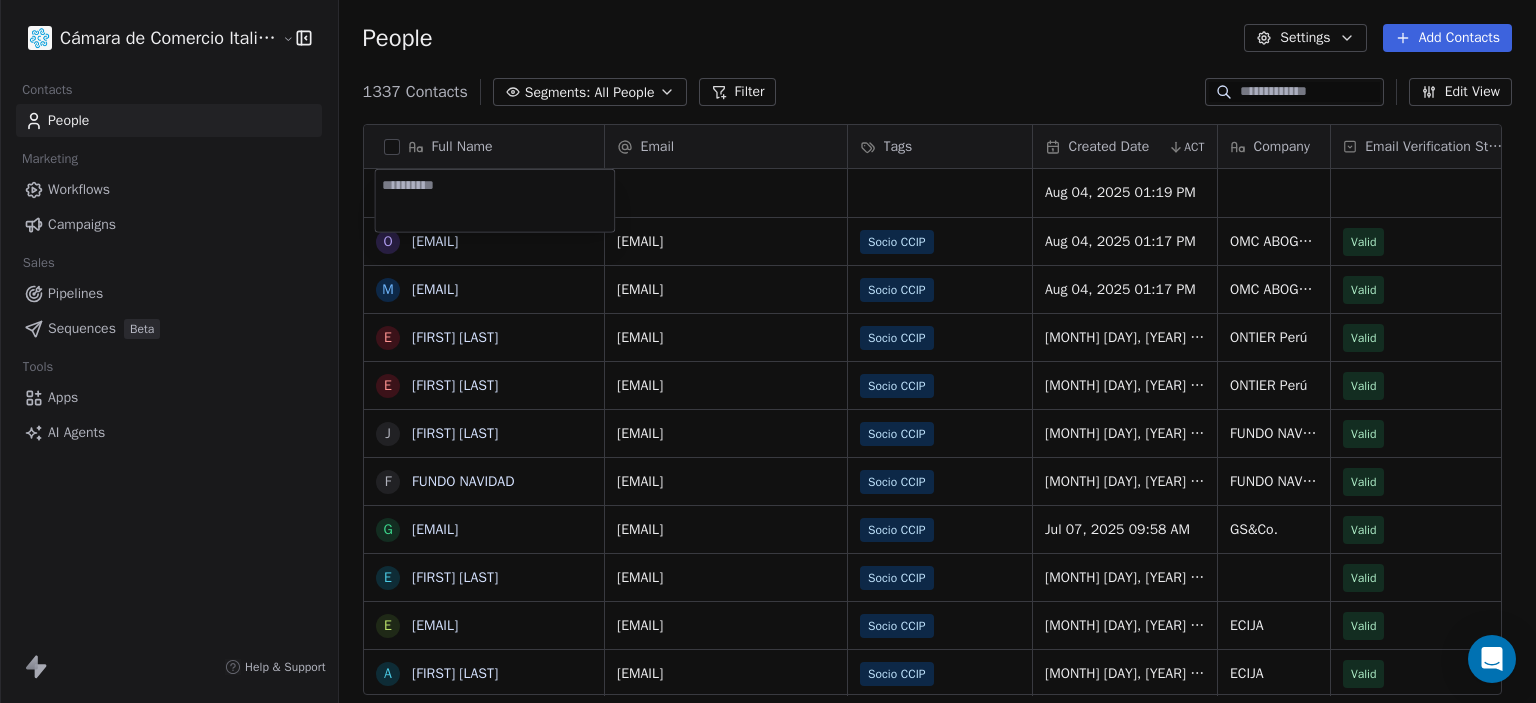 type on "**********" 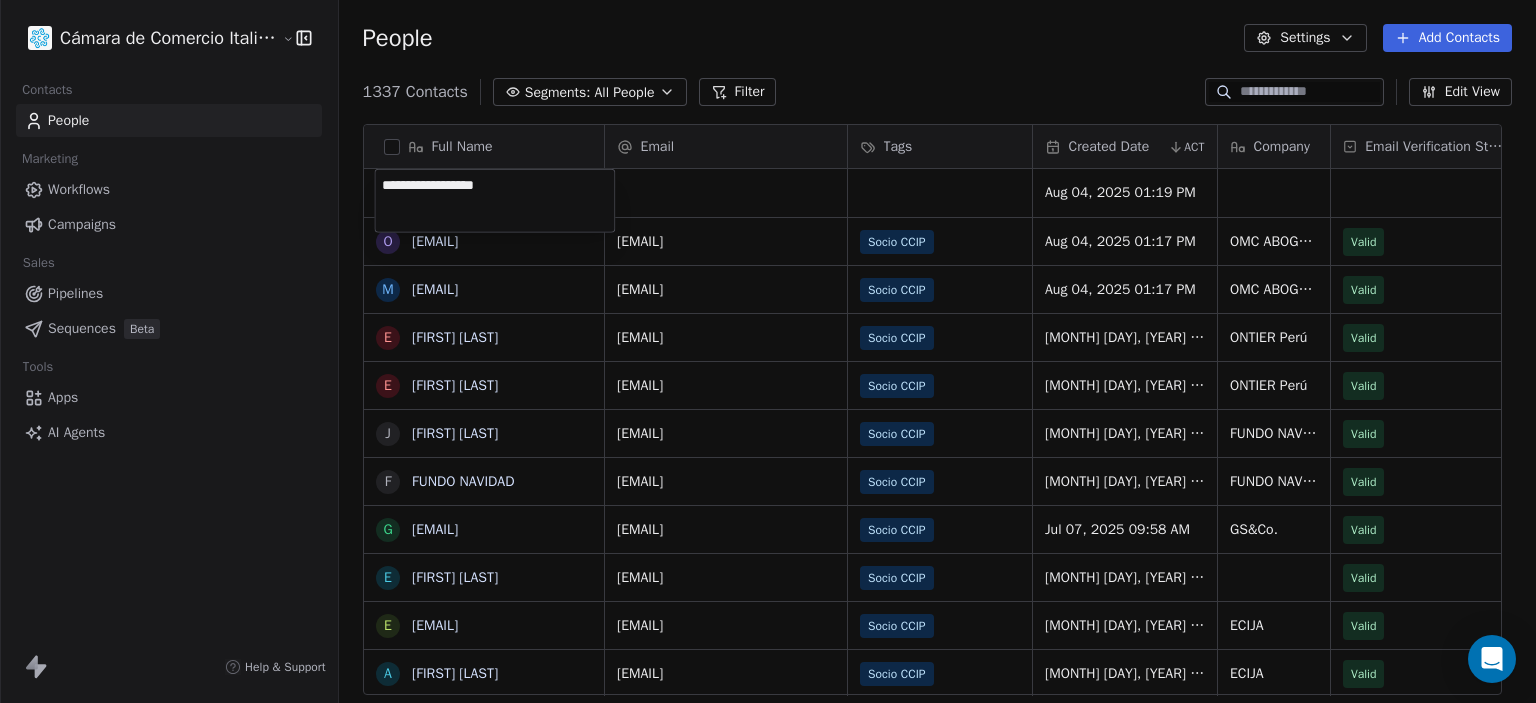 click on "Cámara de Comercio Italiana del Perú Contacts People Marketing Workflows Campaigns Sales Pipelines Sequences Beta Tools Apps AI Agents Help & Support People Settings  Add Contacts 1337 Contacts Segments: All People Filter  Edit View Tag Add to Sequence Export Full Name o omago@omcabogados m marketing@omcabogados.com.pe E Eduardo Linares E Enrique Dupuy J Jose Antonio Larco Pedraza F FUNDO NAVIDAD g giulia@sammarco.biz E Erick Paul Vogelmann e ebenavides@ecija.com A Aldo Cornejo C Cesar C F Federico Intriago Vallarino J Jorge Morales Fhon F Franco Bravo Monteverde K Karina Higashi M Martina Anfossi i iv.testa@icloud.com c cesar.cavero@cciperu.it a achiappe@2wapartments.com a andreschiappe@hotmail.com N Natalia Arana l lvelarde@kunaq.pe F Franco Servalli M Mara Simonini A Alvaro Suarez V Valeria Galvez p pina.costa@assocamerestero.it l lidia.marconi@assocamerestero.it m michela.moriconi@assocamerestero.it m michele.torre@assocamerestero.it Email Tags Created Date ACT Company Email Verification Status Valid" at bounding box center (768, 351) 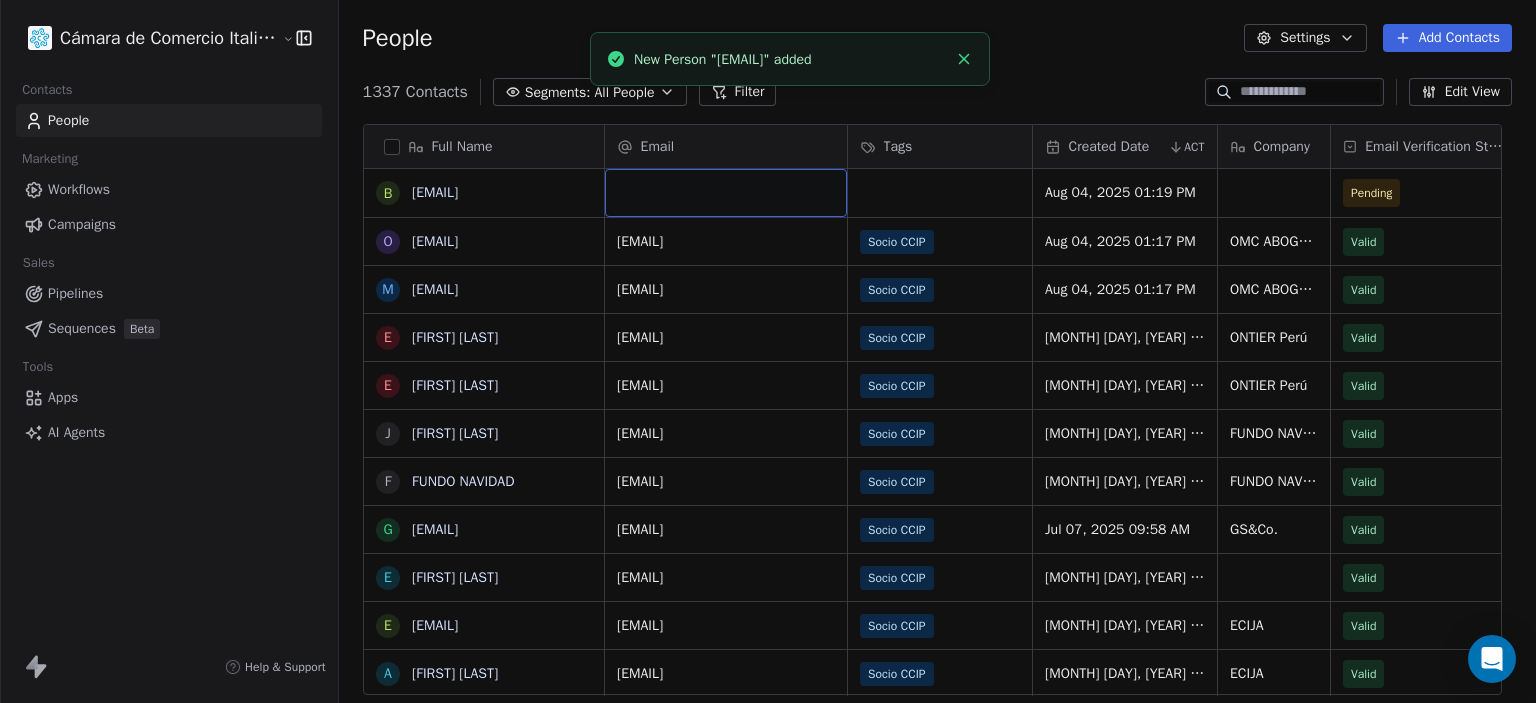 click at bounding box center (726, 193) 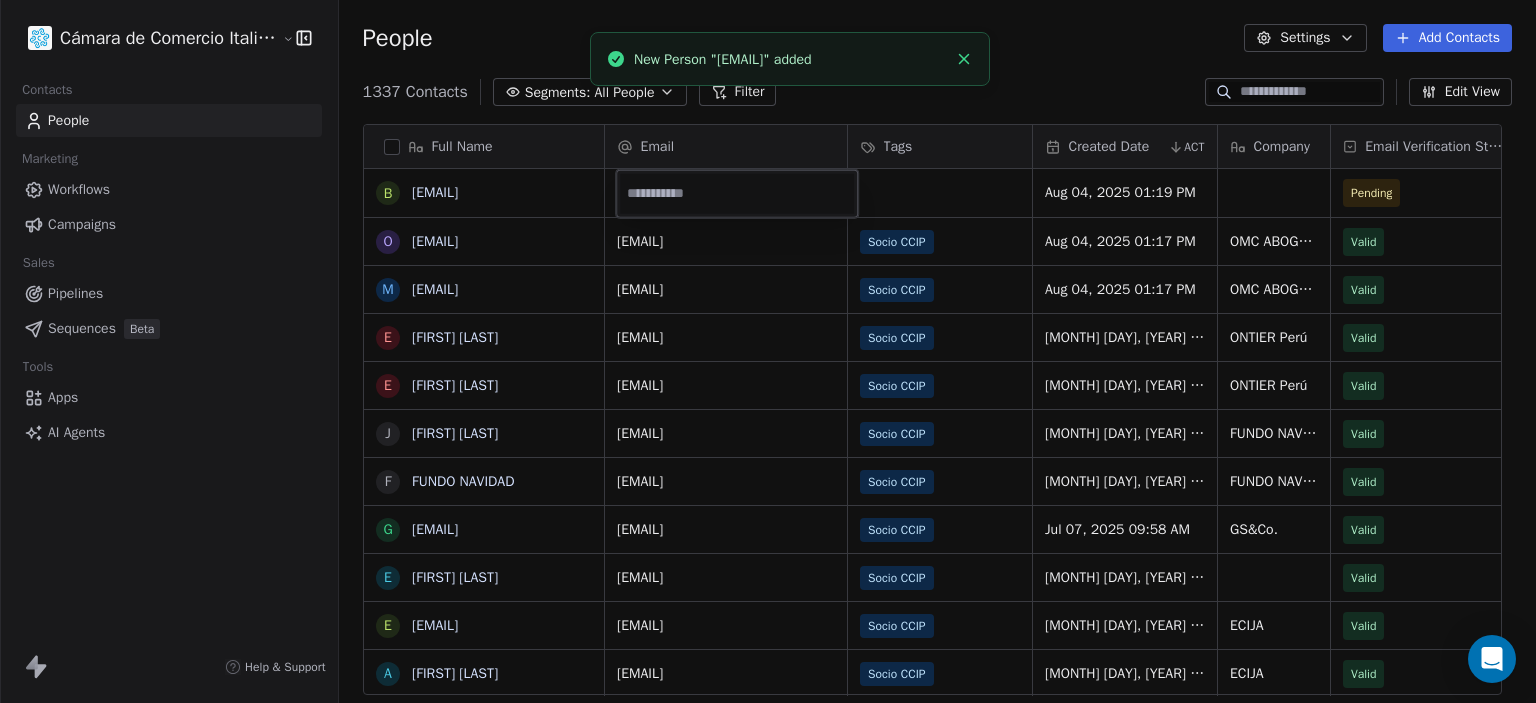 type on "**********" 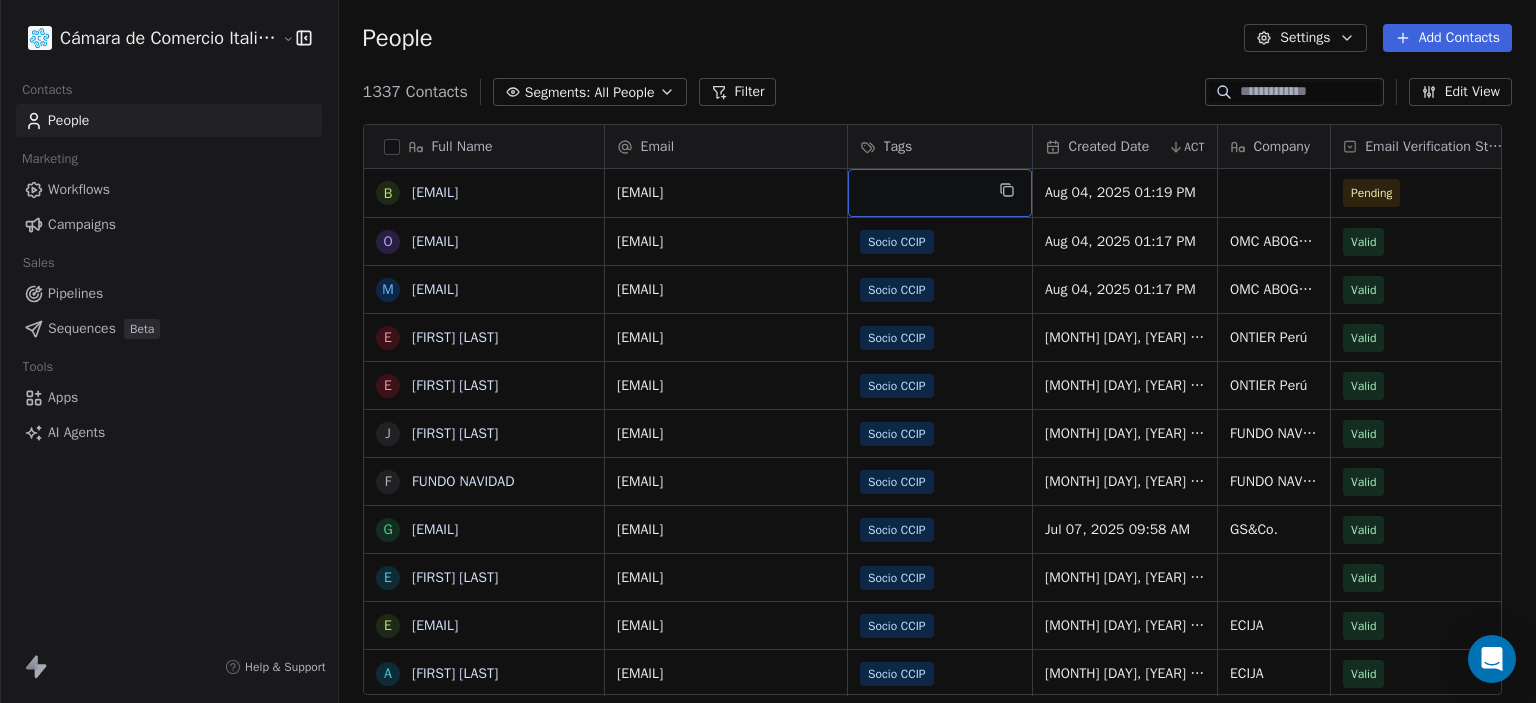 click at bounding box center [940, 193] 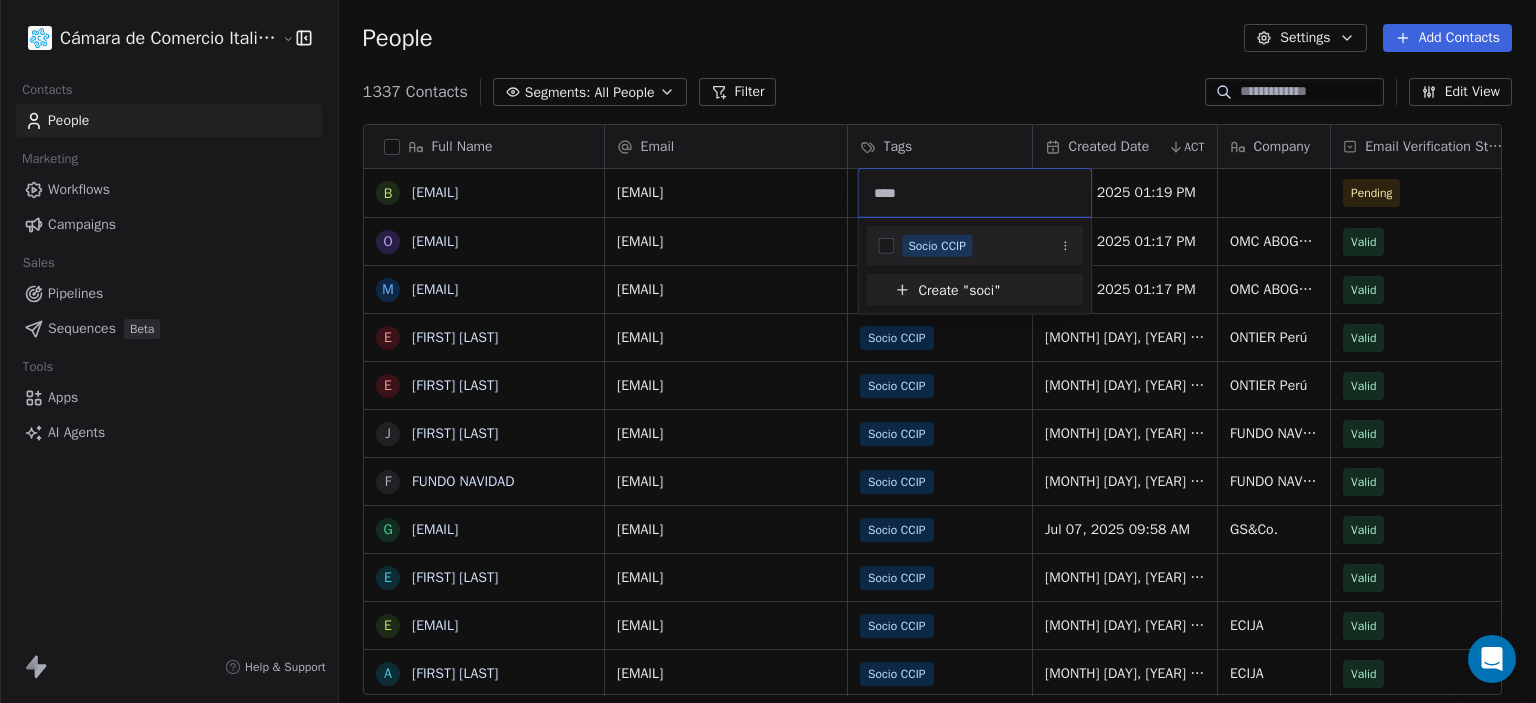 type on "****" 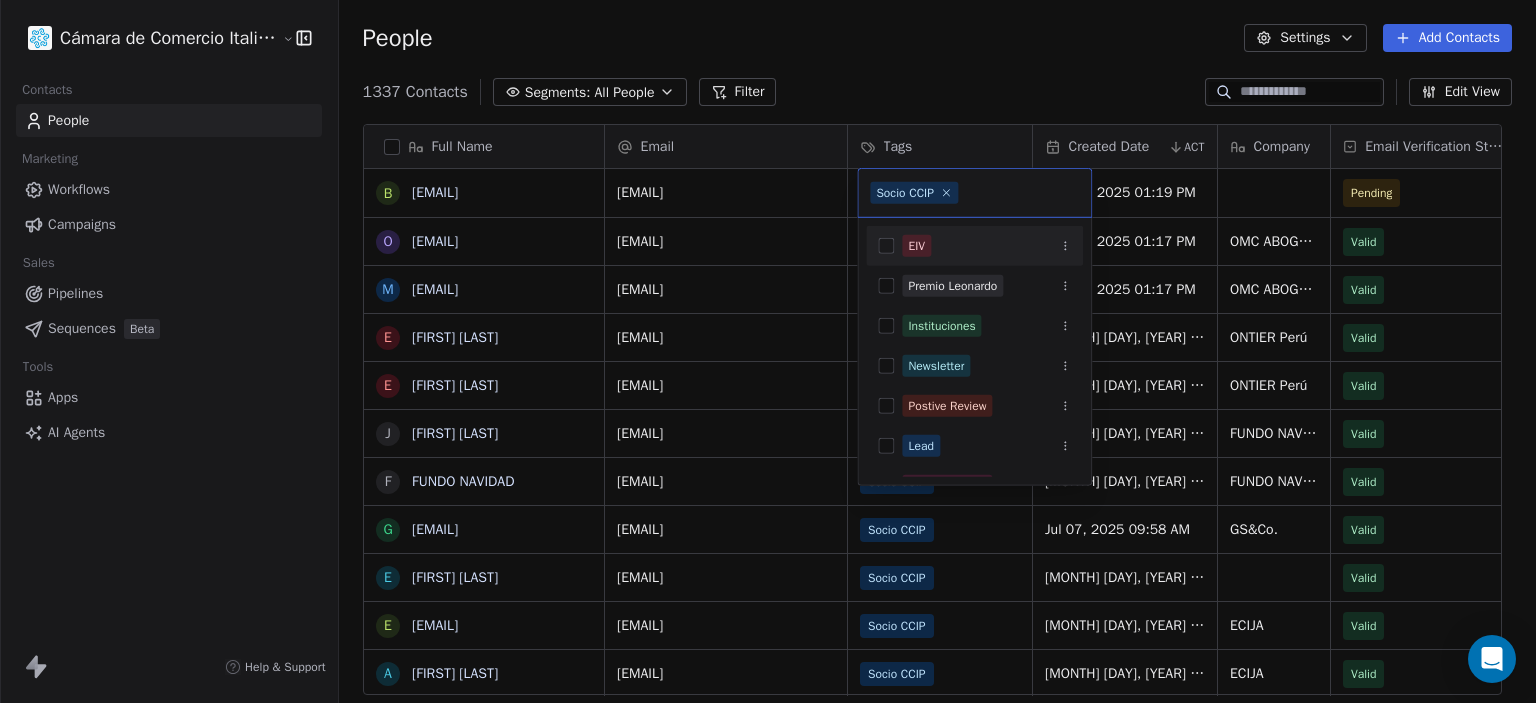 click on "Cámara de Comercio Italiana del Perú Contacts People Marketing Workflows Campaigns Sales Pipelines Sequences Beta Tools Apps AI Agents Help & Support People Settings  Add Contacts 1337 Contacts Segments: All People Filter  Edit View Tag Add to Sequence Export Full Name b baccosac@gmail.com o omago@omcabogados m marketing@omcabogados.com.pe E Eduardo Linares E Enrique Dupuy J Jose Antonio Larco Pedraza F FUNDO NAVIDAD g giulia@sammarco.biz E Erick Paul Vogelmann e ebenavides@ecija.com A Aldo Cornejo C Cesar C F Federico Intriago Vallarino J Jorge Morales Fhon F Franco Bravo Monteverde K Karina Higashi M Martina Anfossi i iv.testa@icloud.com c cesar.cavero@cciperu.it a achiappe@2wapartments.com a andreschiappe@hotmail.com N Natalia Arana l lvelarde@kunaq.pe F Franco Servalli M Mara Simonini A Alvaro Suarez V Valeria Galvez p pina.costa@assocamerestero.it l lidia.marconi@assocamerestero.it m michela.moriconi@assocamerestero.it m michele.torre@assocamerestero.it Email Tags Created Date ACT Company Pending" at bounding box center (768, 351) 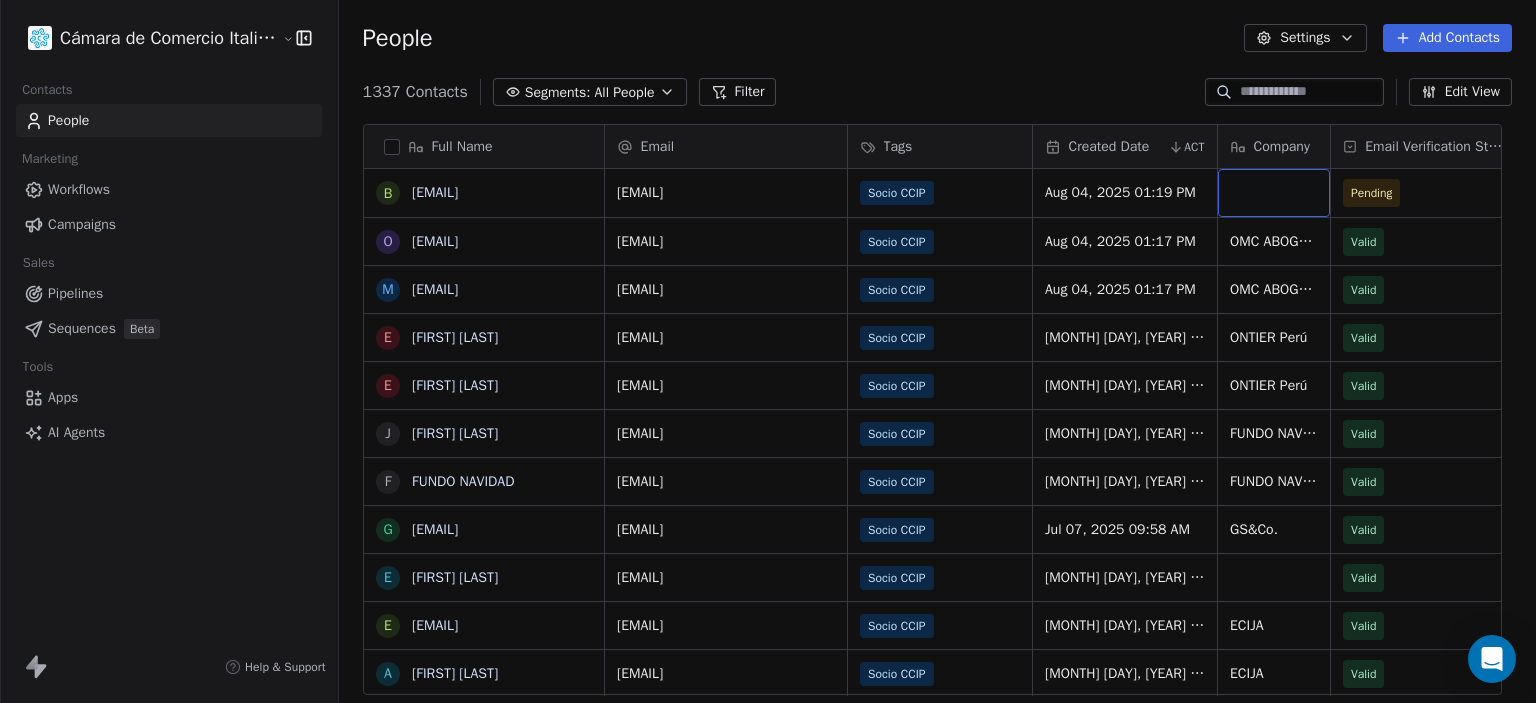 click at bounding box center (1274, 193) 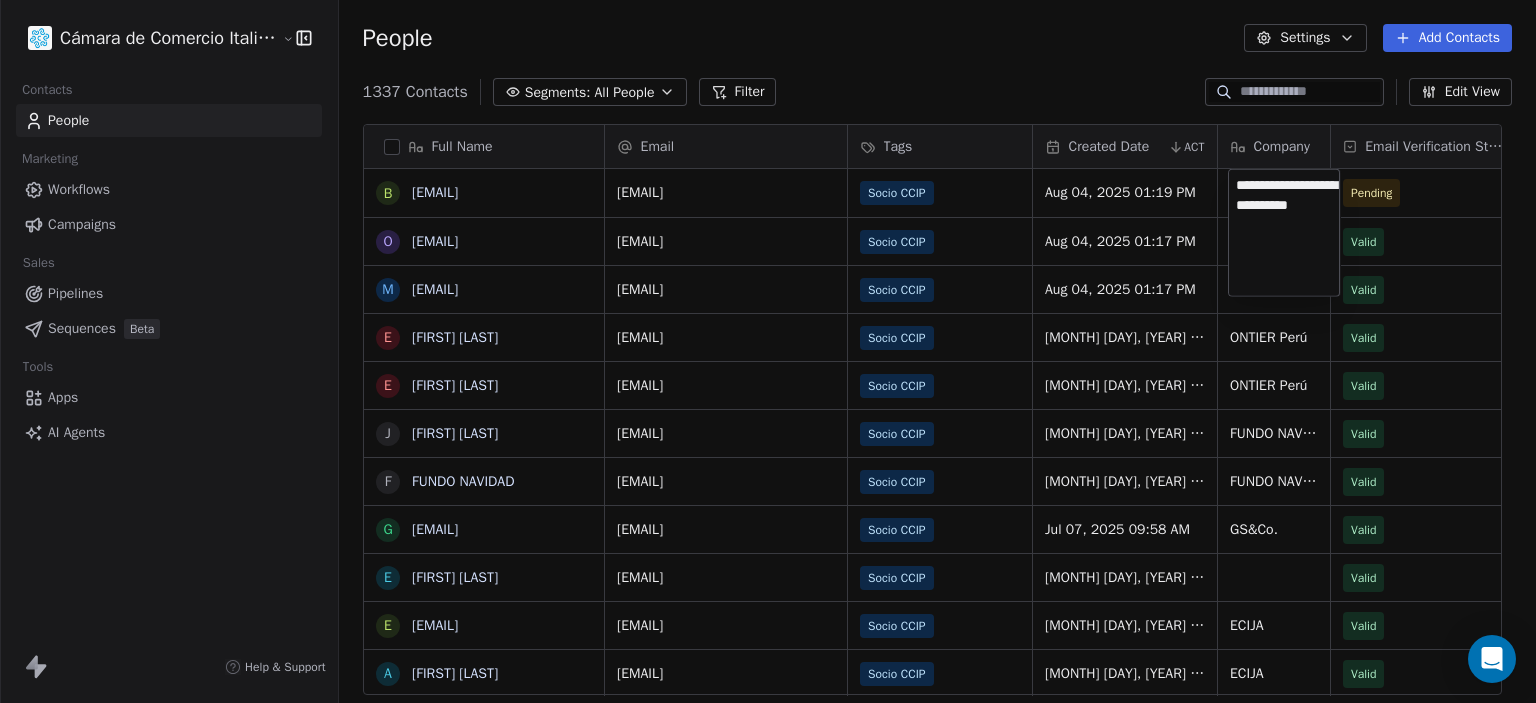 type on "**********" 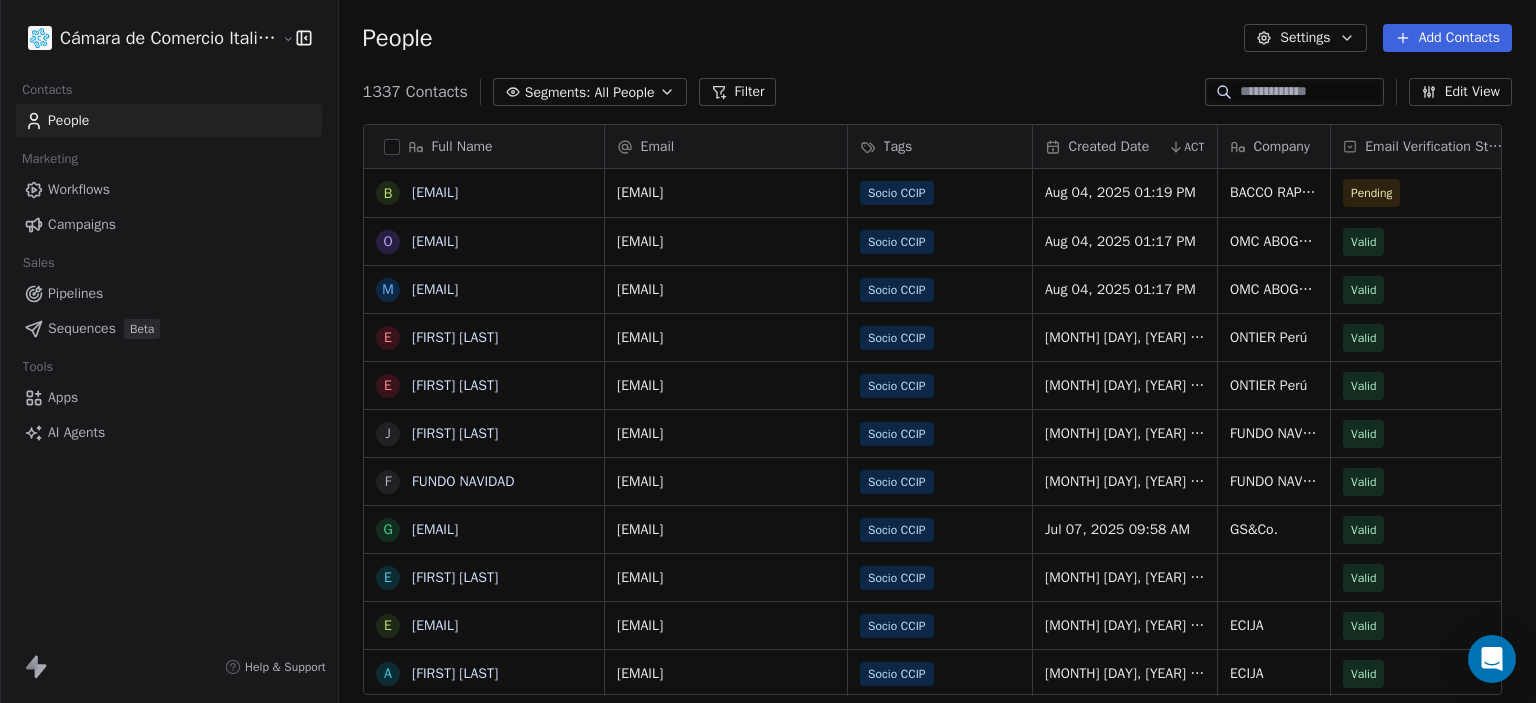click on "Full Name b baccosac@gmail.com o omago@omcabogados m marketing@omcabogados.com.pe E Eduardo Linares E Enrique Dupuy J Jose Antonio Larco Pedraza F FUNDO NAVIDAD g giulia@sammarco.biz E Erick Paul Vogelmann e ebenavides@ecija.com A Aldo Cornejo C Cesar C F Federico Intriago Vallarino J Jorge Morales Fhon F Franco Bravo Monteverde K Karina Higashi M Martina Anfossi i iv.testa@icloud.com c cesar.cavero@cciperu.it a achiappe@2wapartments.com a andreschiappe@hotmail.com N Natalia Arana l lvelarde@kunaq.pe F Franco Servalli M Mara Simonini A Alvaro Suarez V Valeria Galvez p pina.costa@assocamerestero.it l lidia.marconi@assocamerestero.it m michela.moriconi@assocamerestero.it m michele.torre@assocamerestero.it Email Tags Created Date ACT Company Email Verification Status baccosac@gmail.com Socio CCIP Aug 04, 2025 01:19 PM BACCO RAPPRESENTAZIONI S.A.C. Pending omago@omcabogados.com.pe Socio CCIP Aug 04, 2025 01:17 PM OMC ABOGADOS & CONSULTORES EIRL Valid marketing@omcabogados.com.pe Socio CCIP Aug 04, 2025 01:17 PM" at bounding box center (937, 417) 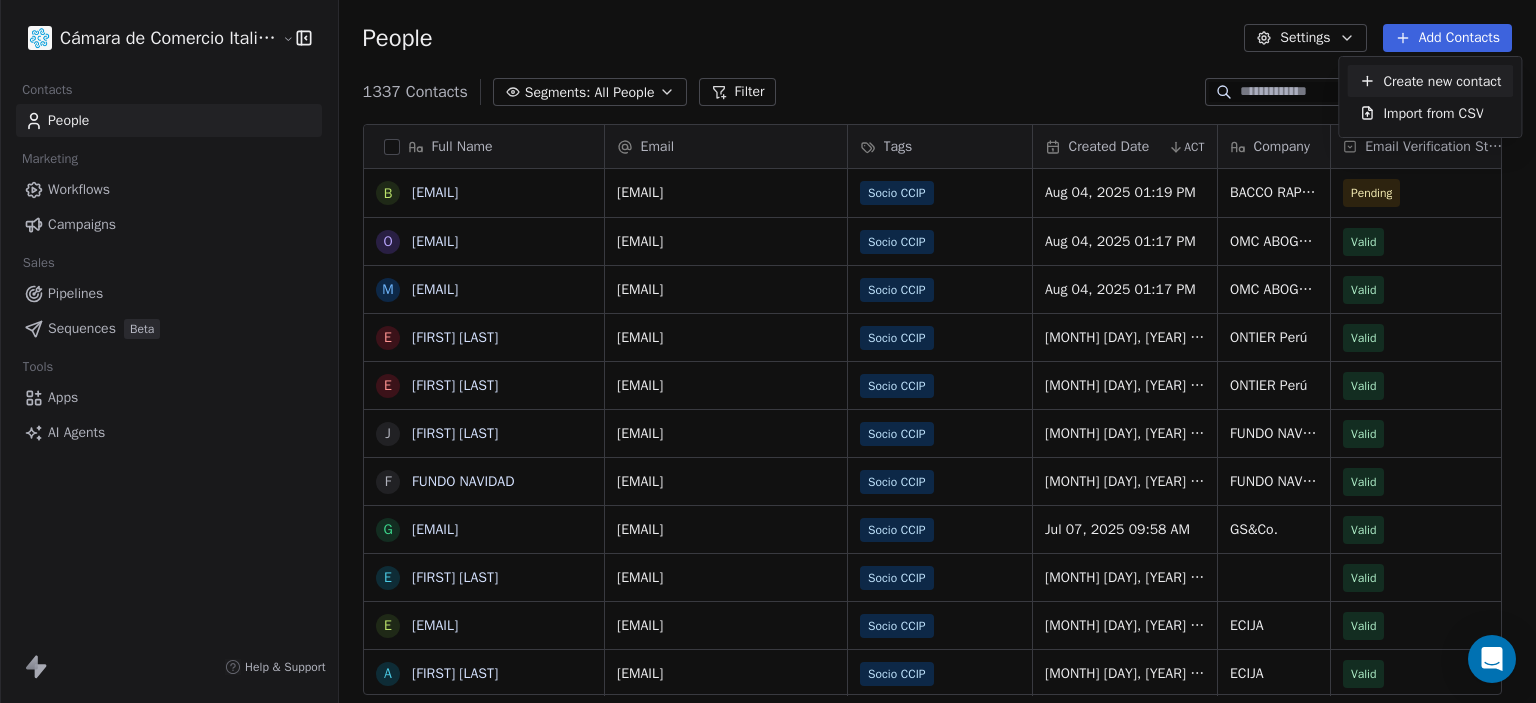 click on "Create new contact" at bounding box center [1442, 81] 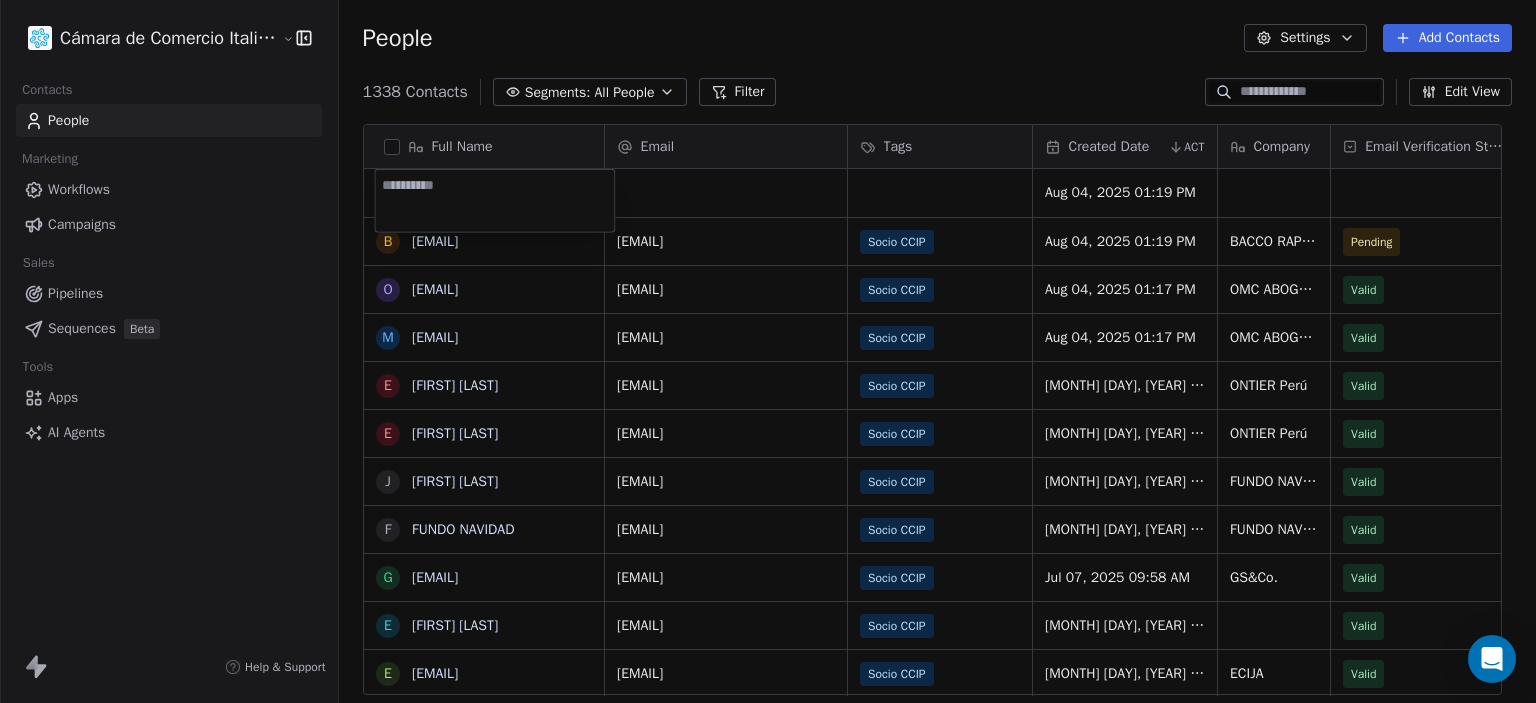 type on "**********" 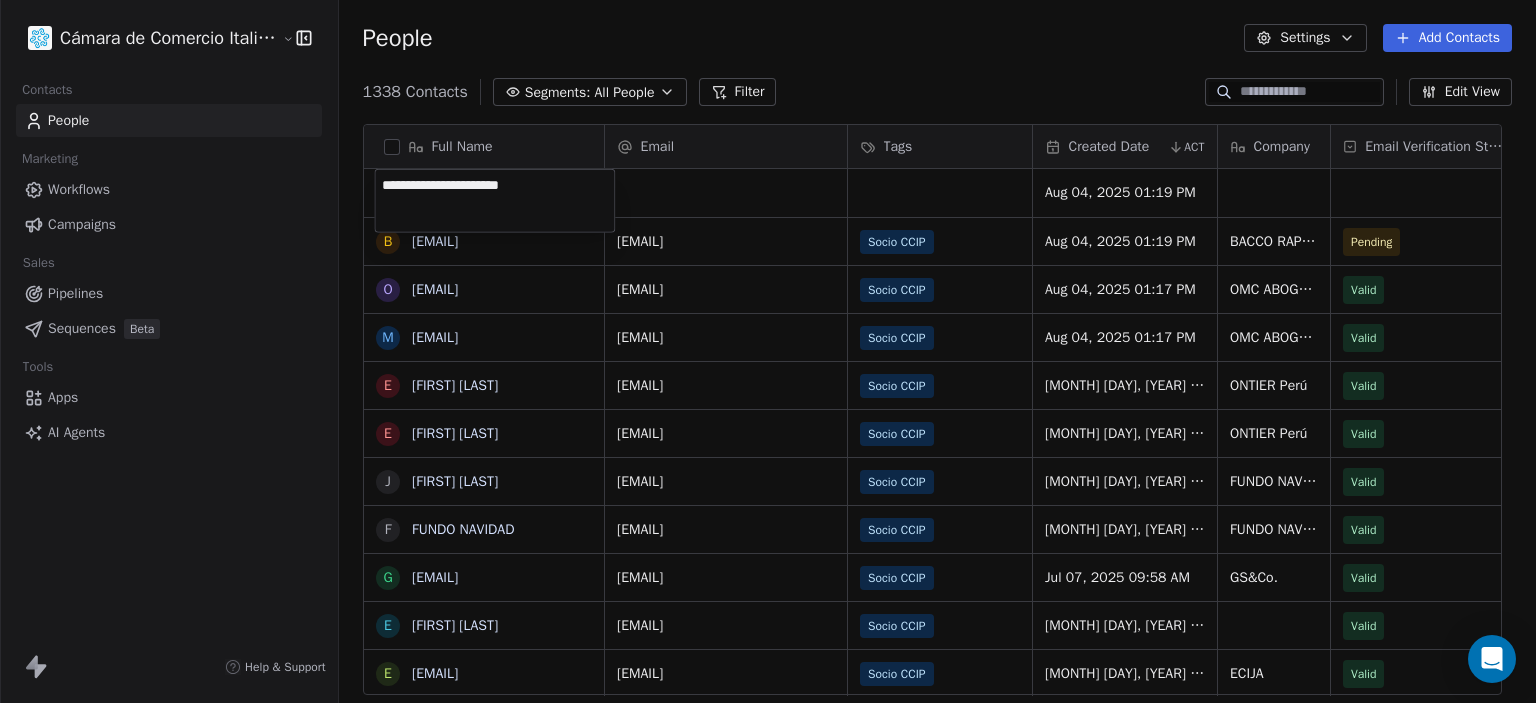 click on "Cámara de Comercio Italiana del Perú Contacts People Marketing Workflows Campaigns Sales Pipelines Sequences Beta Tools Apps AI Agents Help & Support People Settings  Add Contacts 1338 Contacts Segments: All People Filter  Edit View Tag Add to Sequence Export Full Name b baccosac@gmail.com o omago@omcabogados m marketing@omcabogados.com.pe E Eduardo Linares E Enrique Dupuy J Jose Antonio Larco Pedraza F FUNDO NAVIDAD g giulia@sammarco.biz E Erick Paul Vogelmann e ebenavides@ecija.com A Aldo Cornejo C Cesar C F Federico Intriago Vallarino J Jorge Morales Fhon F Franco Bravo Monteverde K Karina Higashi M Martina Anfossi i iv.testa@icloud.com c cesar.cavero@cciperu.it a achiappe@2wapartments.com a andreschiappe@hotmail.com N Natalia Arana l lvelarde@kunaq.pe F Franco Servalli M Mara Simonini A Alvaro Suarez V Valeria Galvez p pina.costa@assocamerestero.it l lidia.marconi@assocamerestero.it m michela.moriconi@assocamerestero.it Email Tags Created Date ACT Company Email Verification Status baccosac@gmail.com" at bounding box center (768, 351) 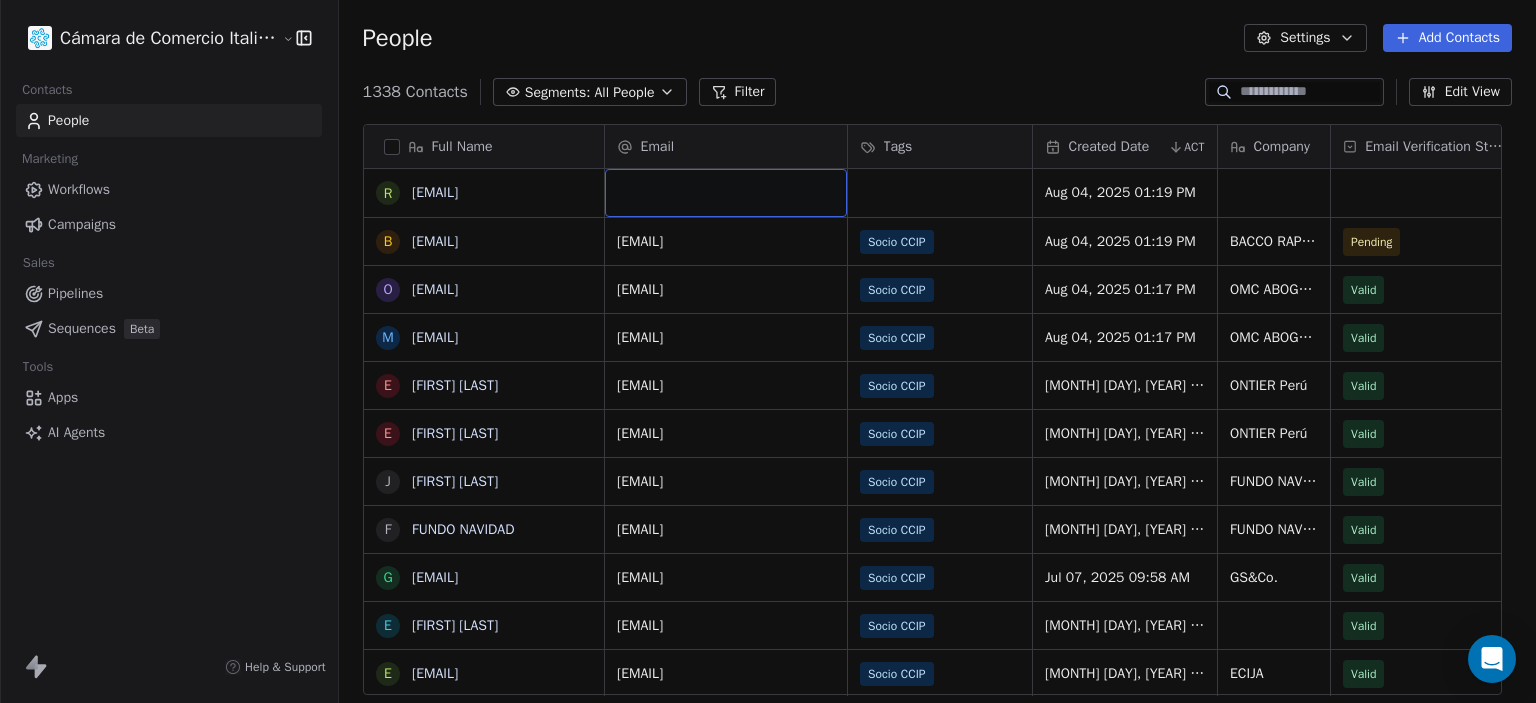 click at bounding box center (726, 193) 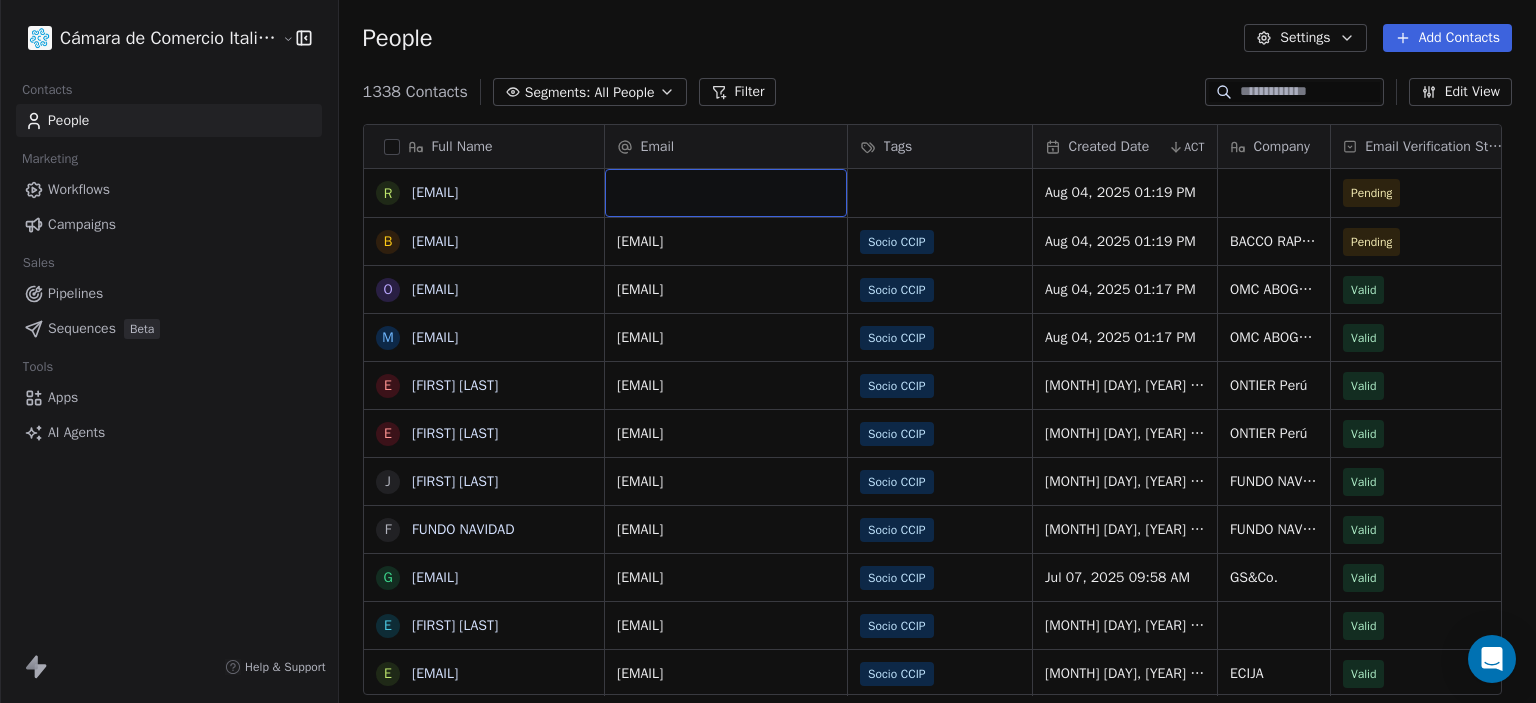 click at bounding box center [726, 193] 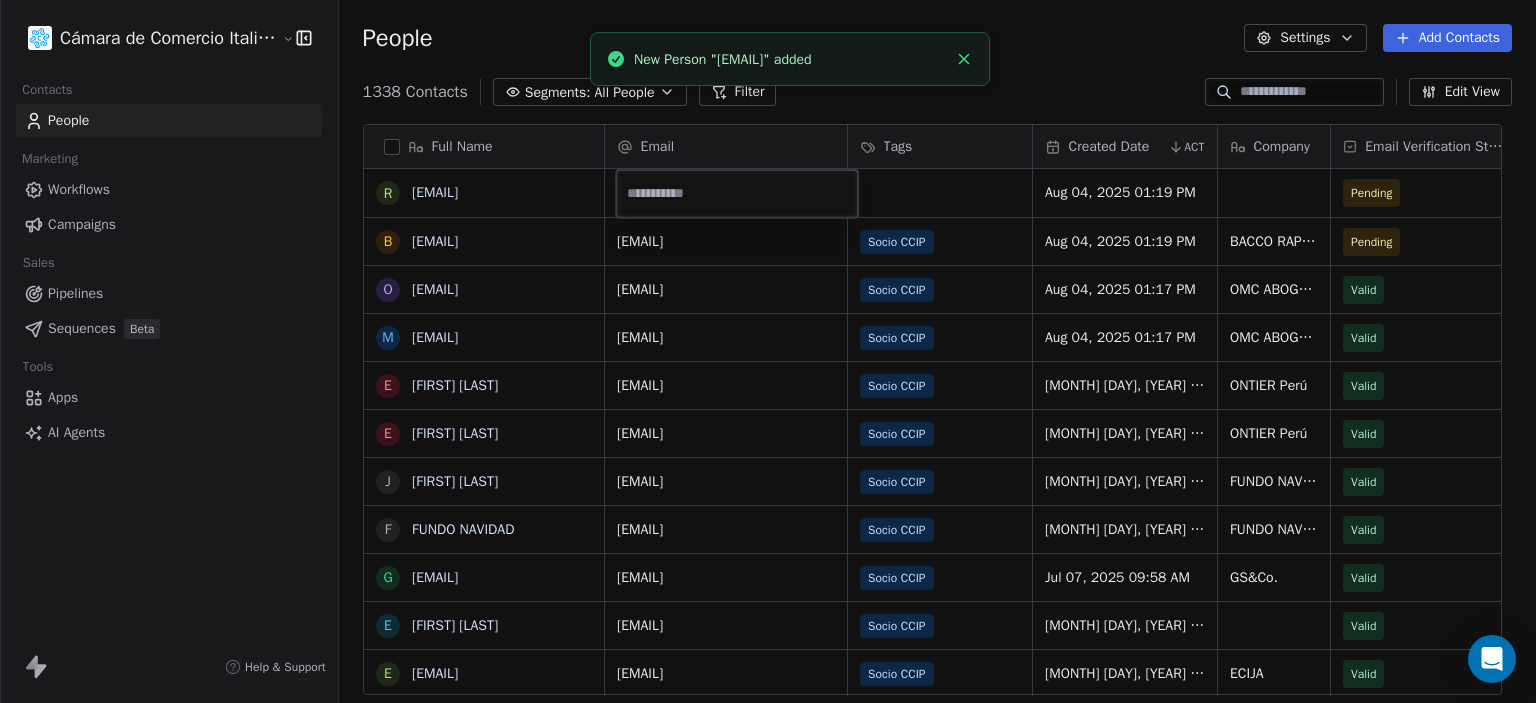 type on "**********" 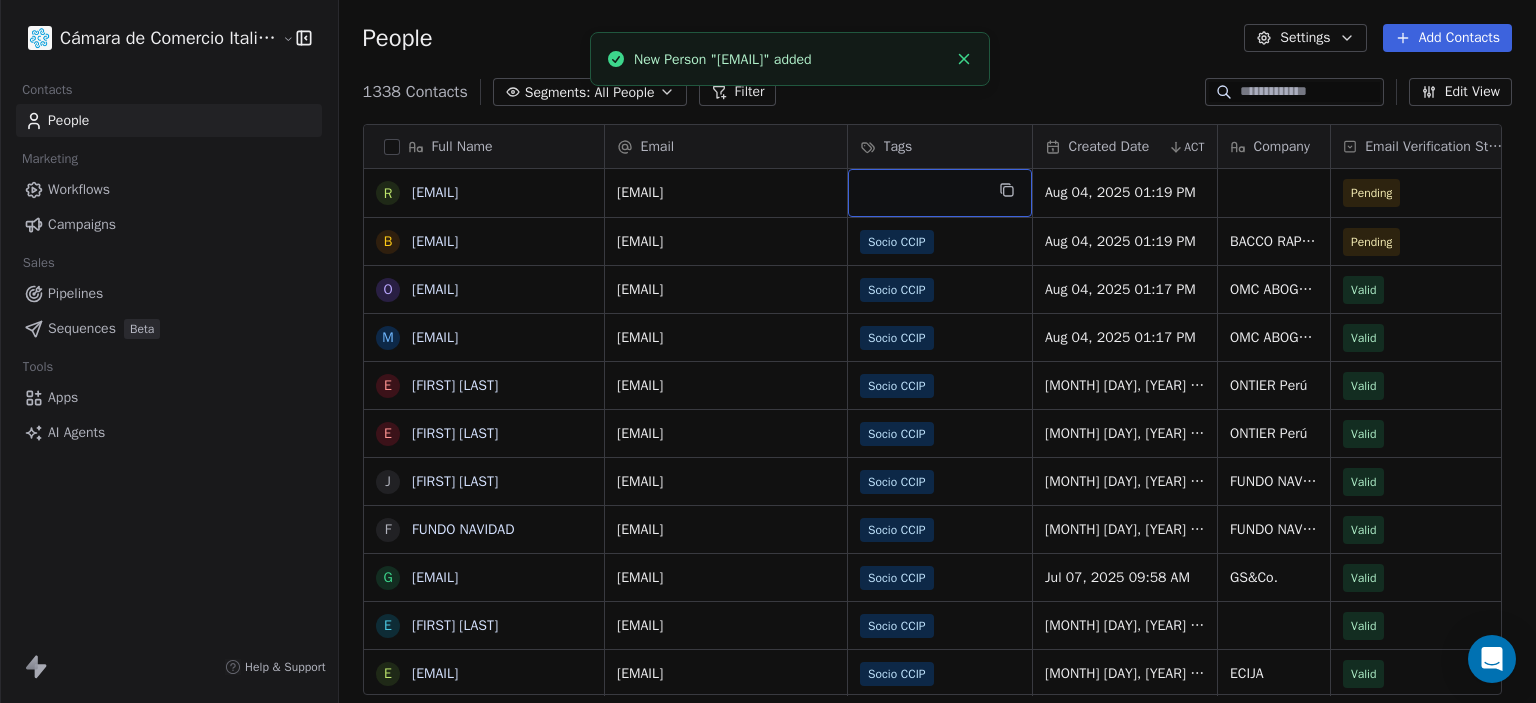 click at bounding box center [940, 193] 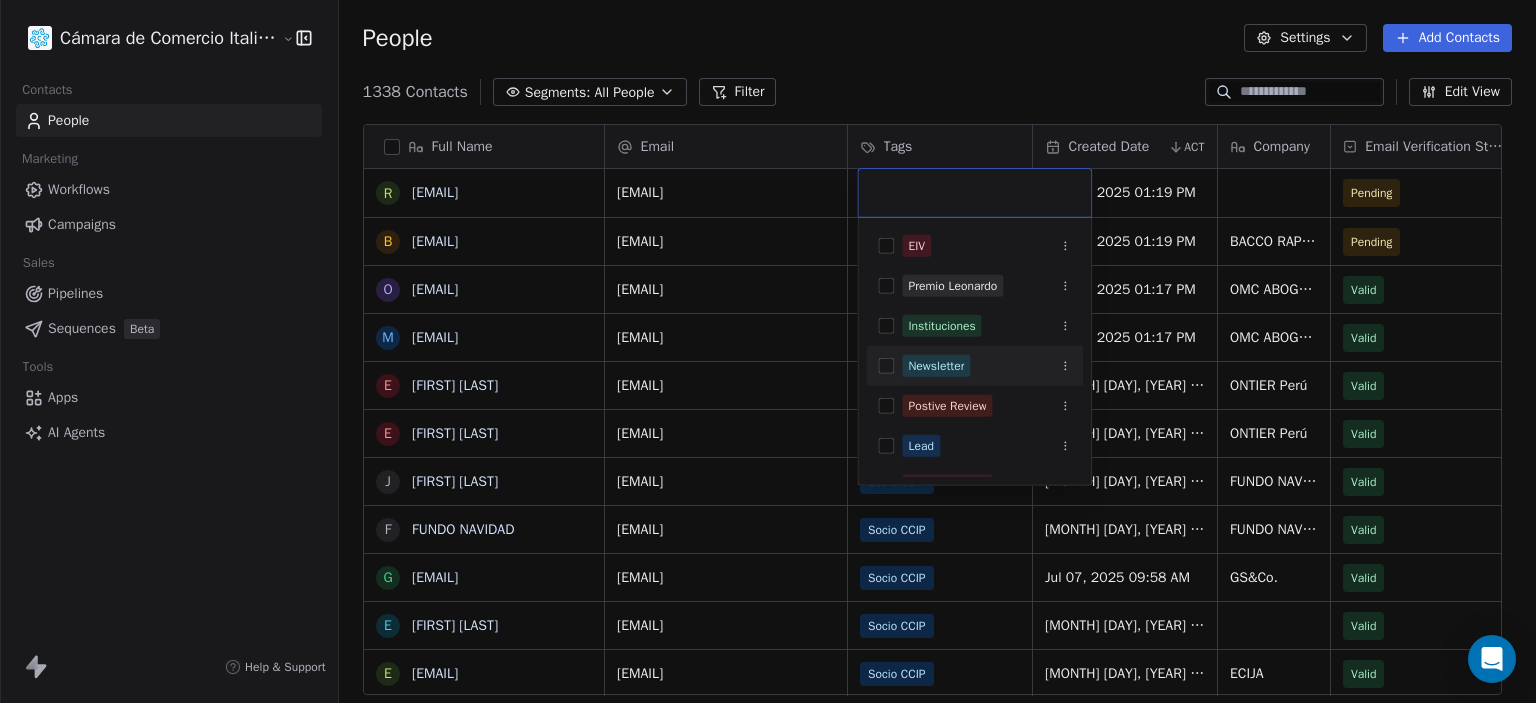 scroll, scrollTop: 108, scrollLeft: 0, axis: vertical 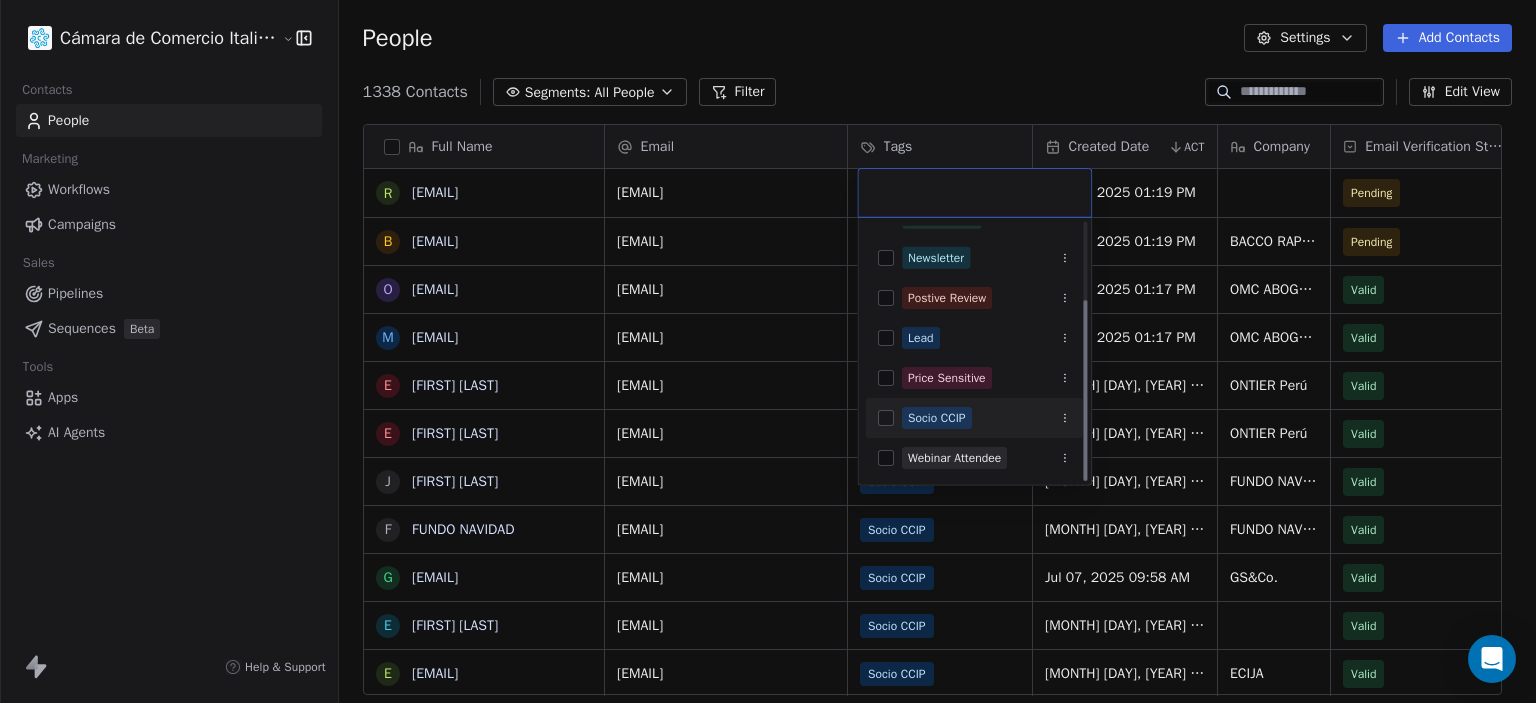 click on "Socio CCIP" at bounding box center (937, 418) 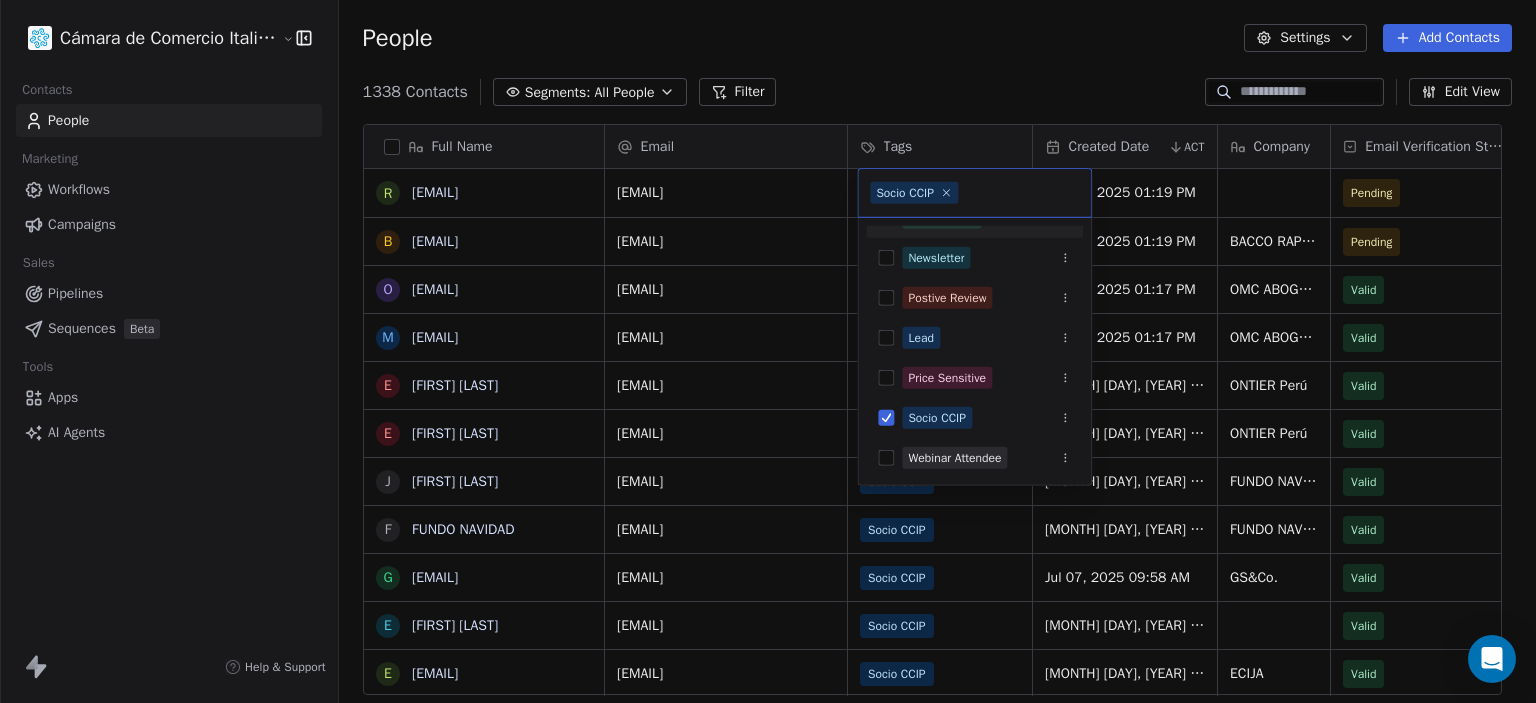 click on "Cámara de Comercio Italiana del Perú Contacts People Marketing Workflows Campaigns Sales Pipelines Sequences Beta Tools Apps AI Agents Help & Support People Settings  Add Contacts 1338 Contacts Segments: All People Filter  Edit View Tag Add to Sequence Export Full Name r rsaponara@syn-inter.com b baccosac@gmail.com o omago@omcabogados m marketing@omcabogados.com.pe E Eduardo Linares E Enrique Dupuy J Jose Antonio Larco Pedraza F FUNDO NAVIDAD g giulia@sammarco.biz E Erick Paul Vogelmann e ebenavides@ecija.com A Aldo Cornejo C Cesar C F Federico Intriago Vallarino J Jorge Morales Fhon F Franco Bravo Monteverde K Karina Higashi M Martina Anfossi i iv.testa@icloud.com c cesar.cavero@cciperu.it a achiappe@2wapartments.com a andreschiappe@hotmail.com N Natalia Arana l lvelarde@kunaq.pe F Franco Servalli M Mara Simonini A Alvaro Suarez V Valeria Galvez p pina.costa@assocamerestero.it l lidia.marconi@assocamerestero.it m michela.moriconi@assocamerestero.it Email Tags Created Date ACT Company Pending Socio CCIP" at bounding box center (768, 351) 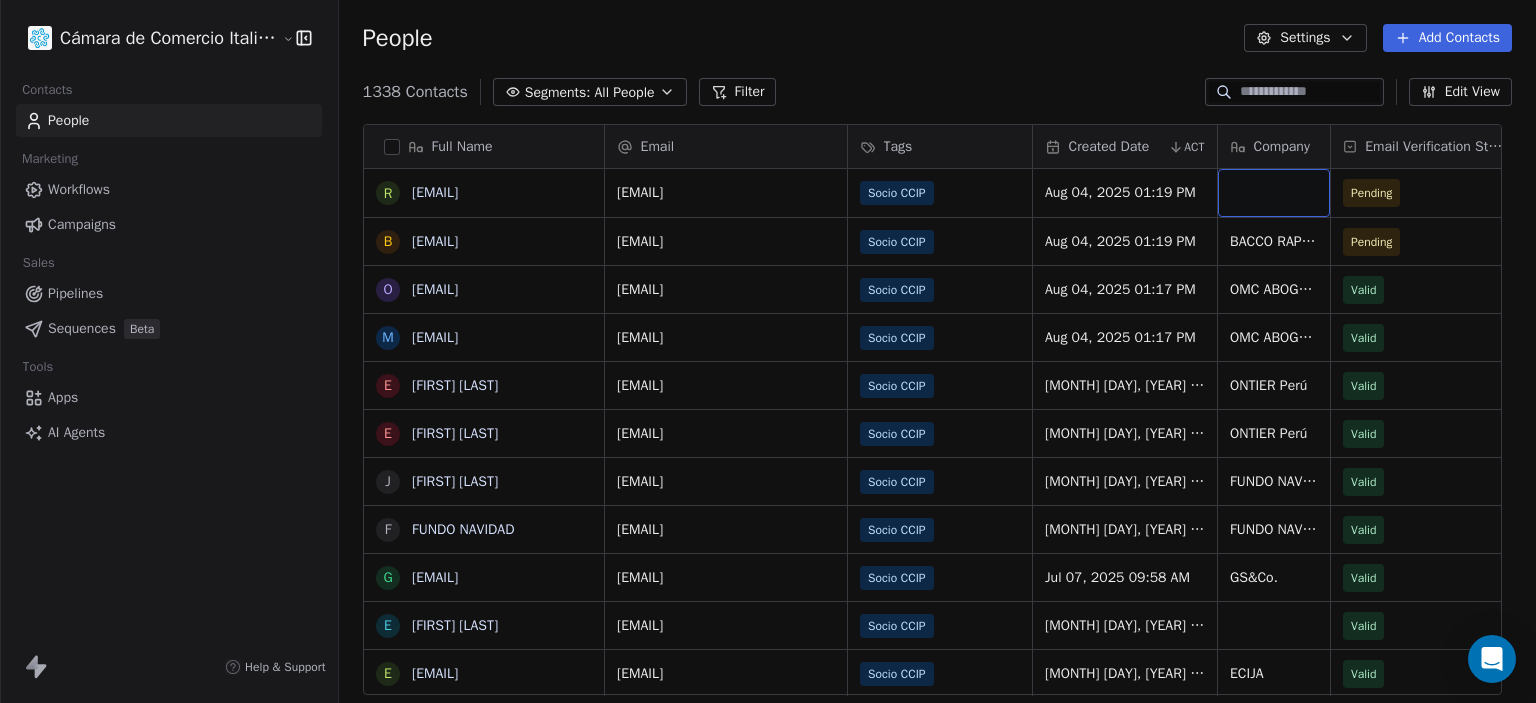 click at bounding box center (1274, 193) 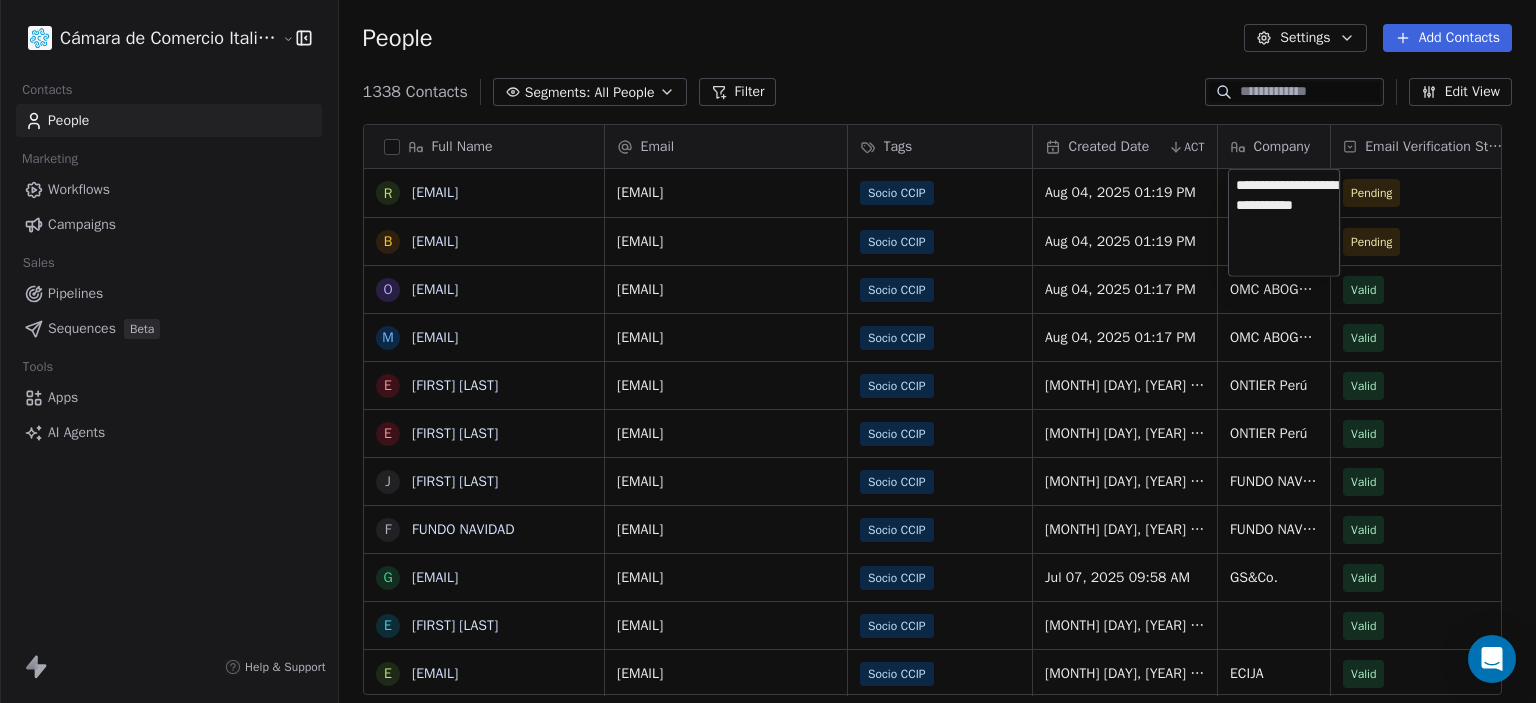 type on "**********" 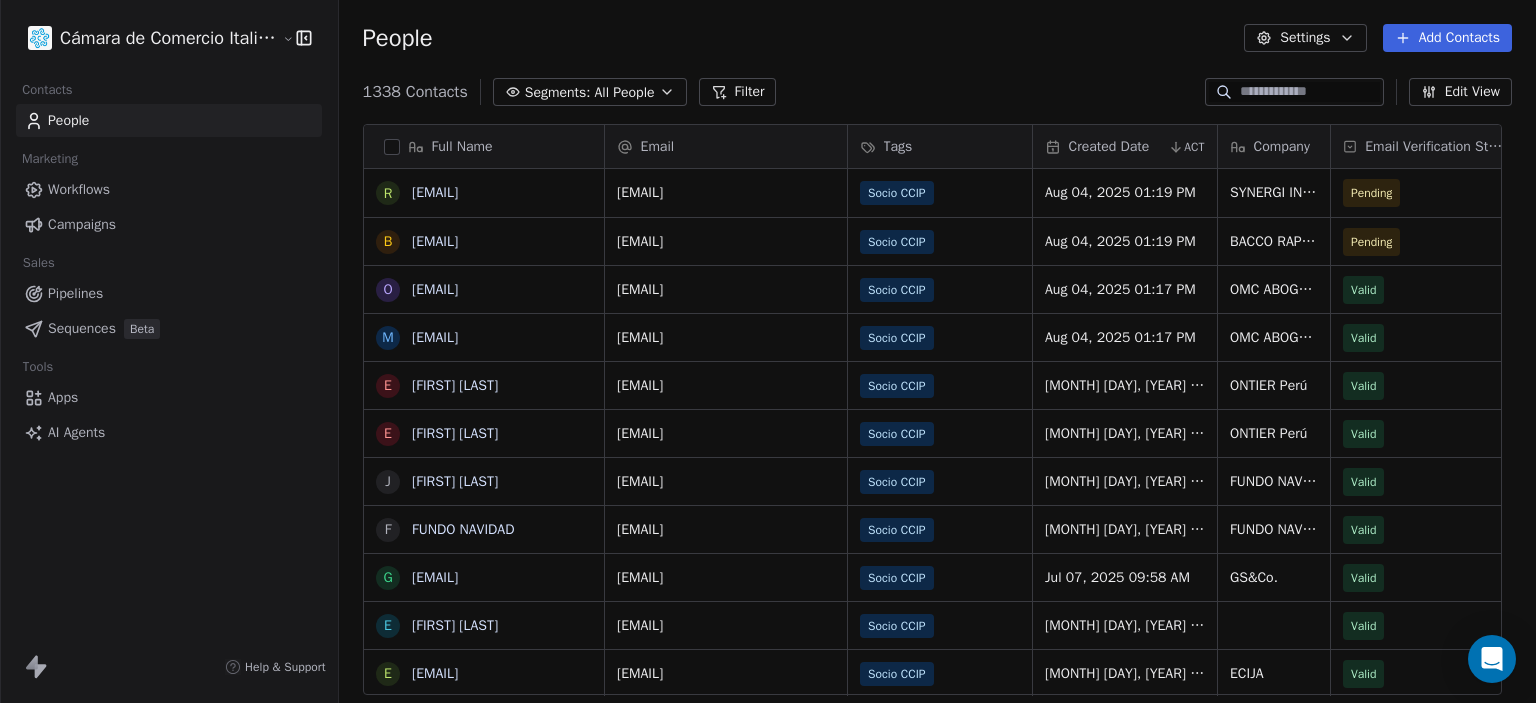 click on "1338 Contacts Segments: All People Filter  Edit View" at bounding box center (937, 92) 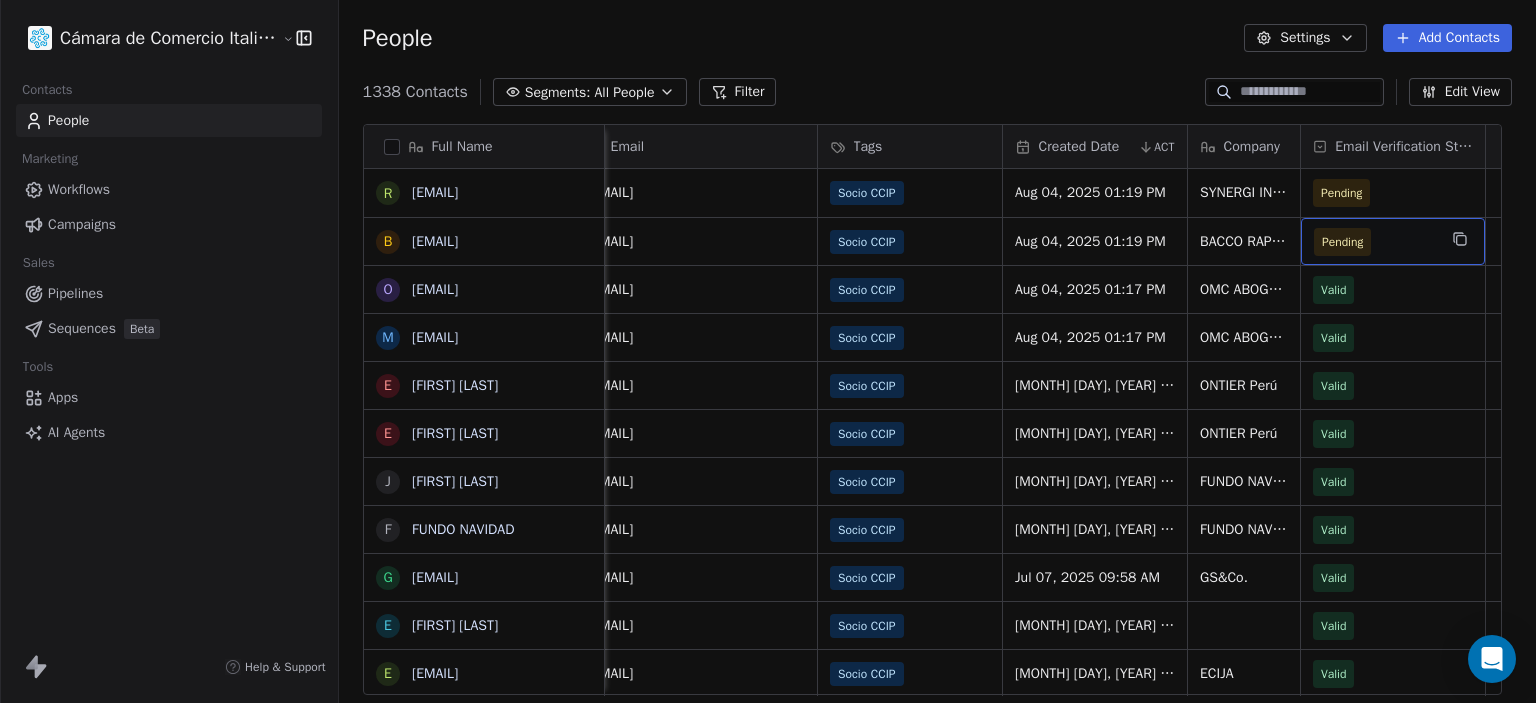 click on "Pending" at bounding box center (1375, 242) 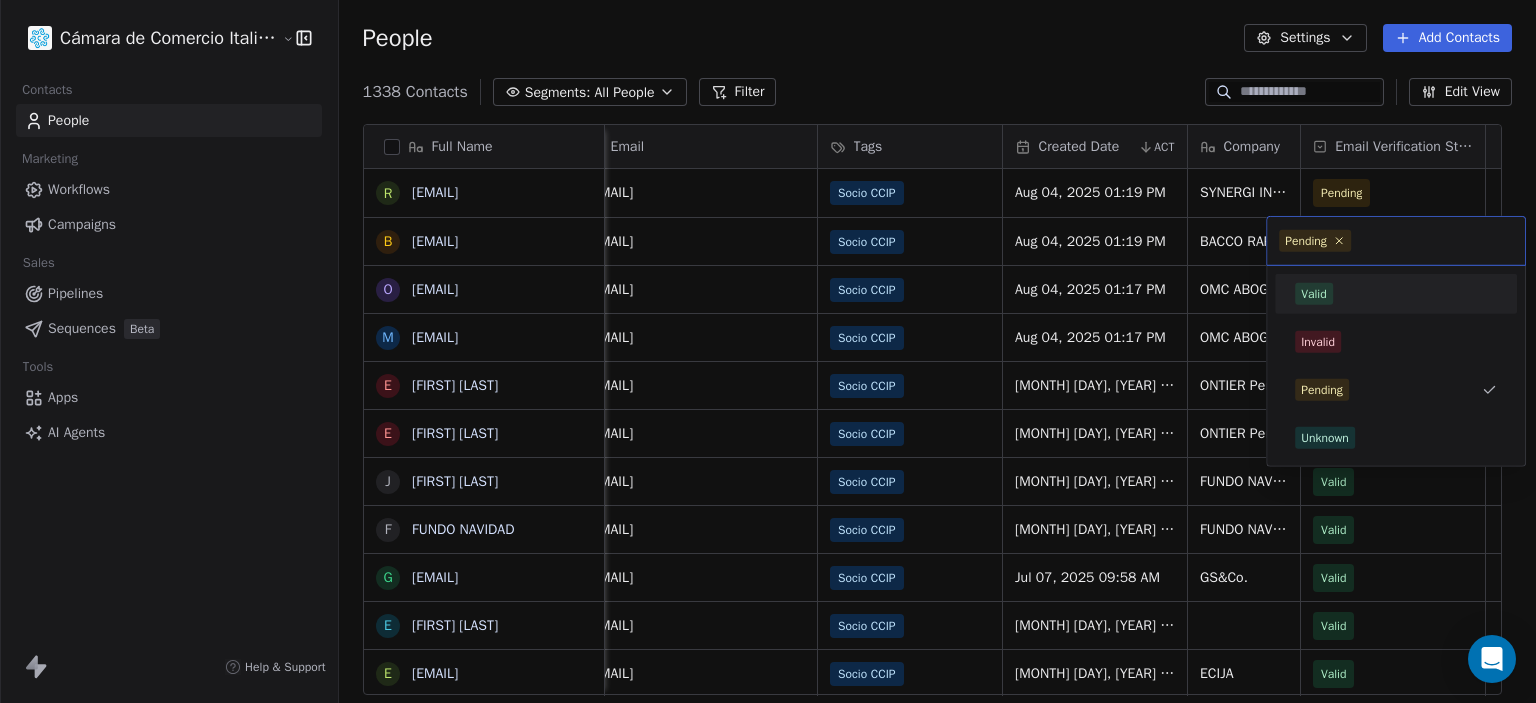 click on "Valid" at bounding box center (1396, 294) 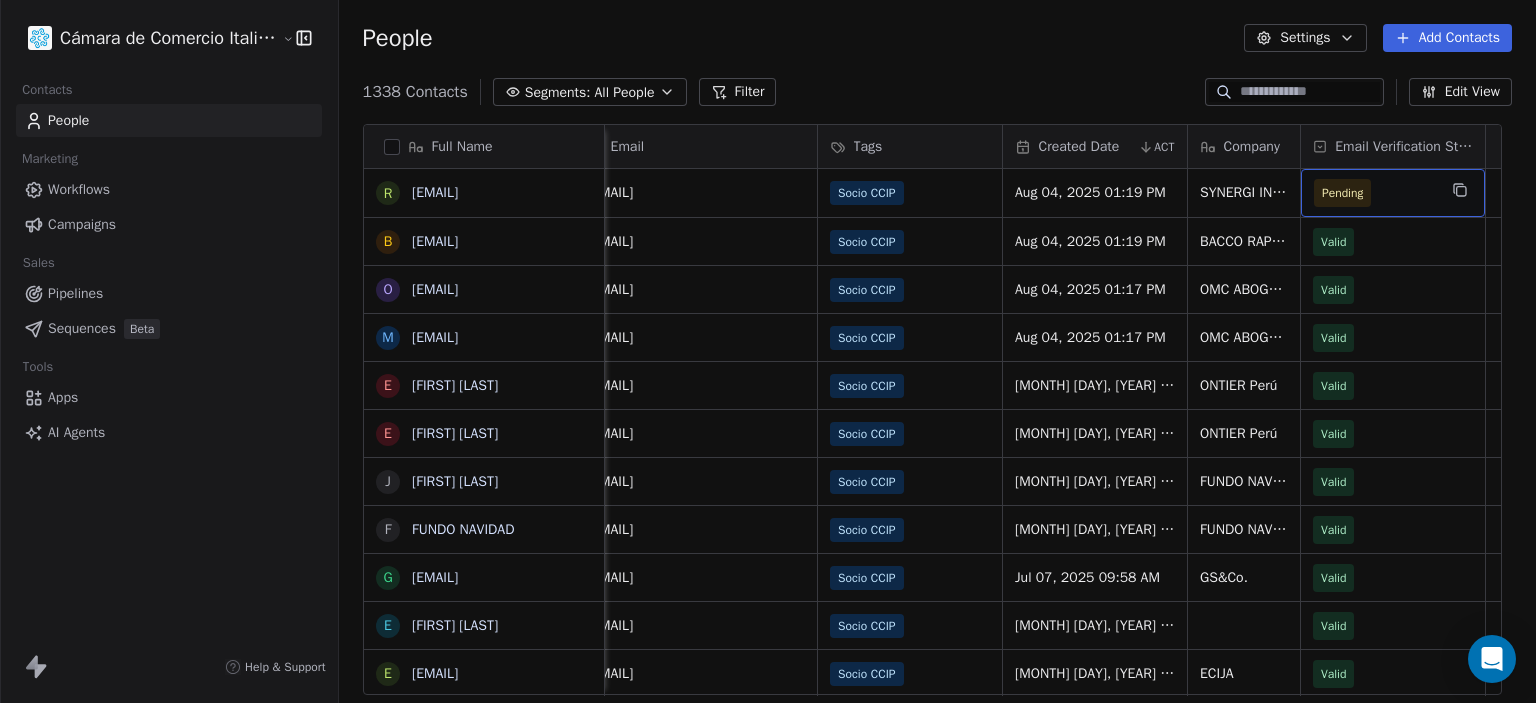 click on "Pending" at bounding box center (1375, 193) 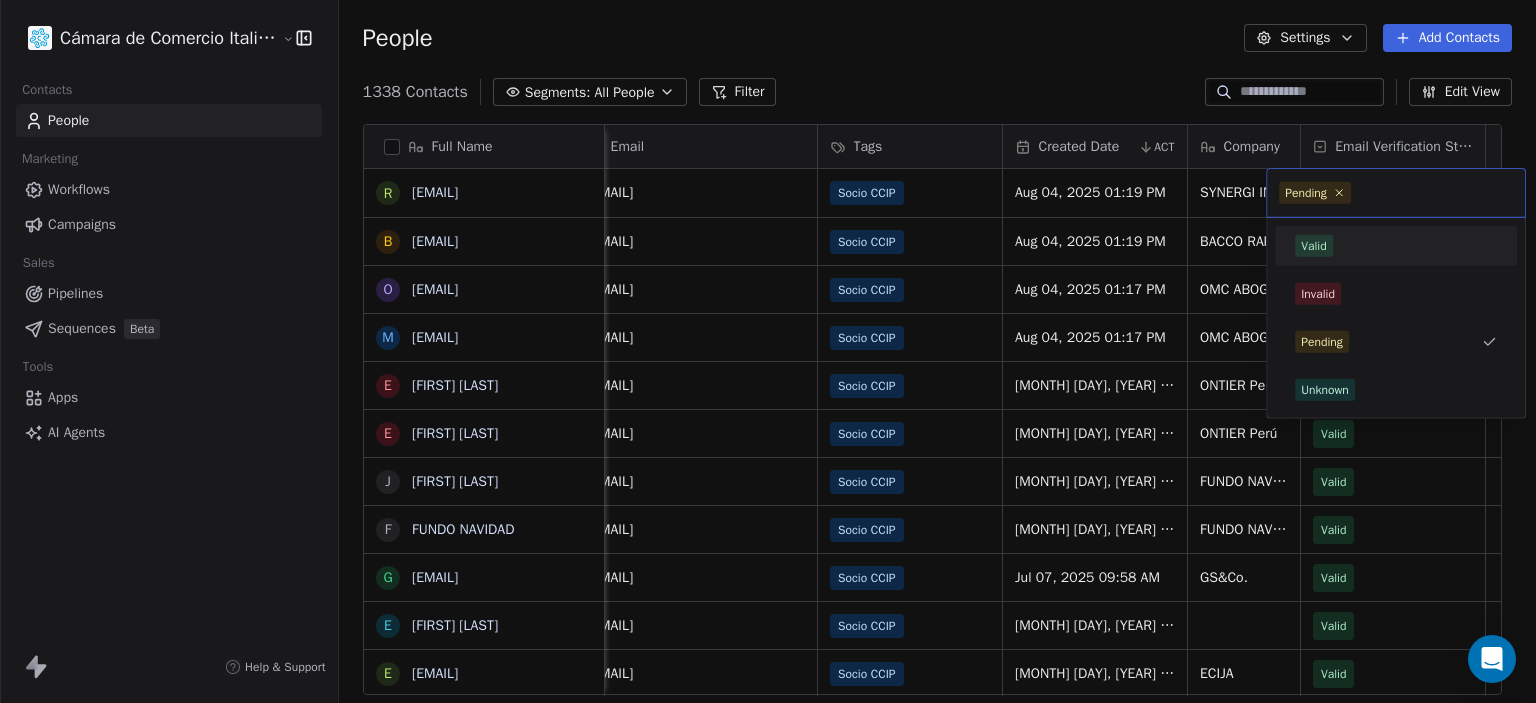 click on "Valid" at bounding box center [1396, 246] 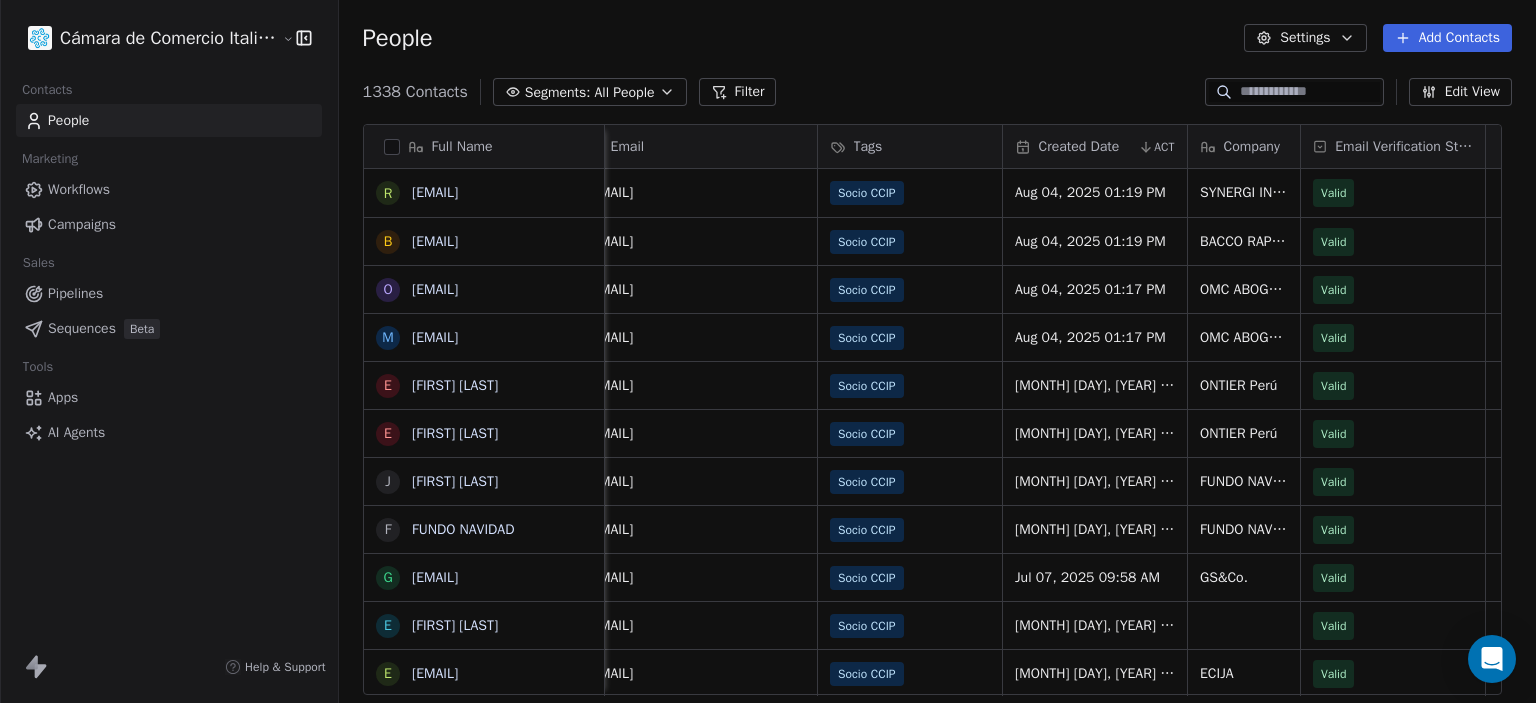 click on "1338 Contacts Segments: All People Filter  Edit View" at bounding box center [937, 92] 